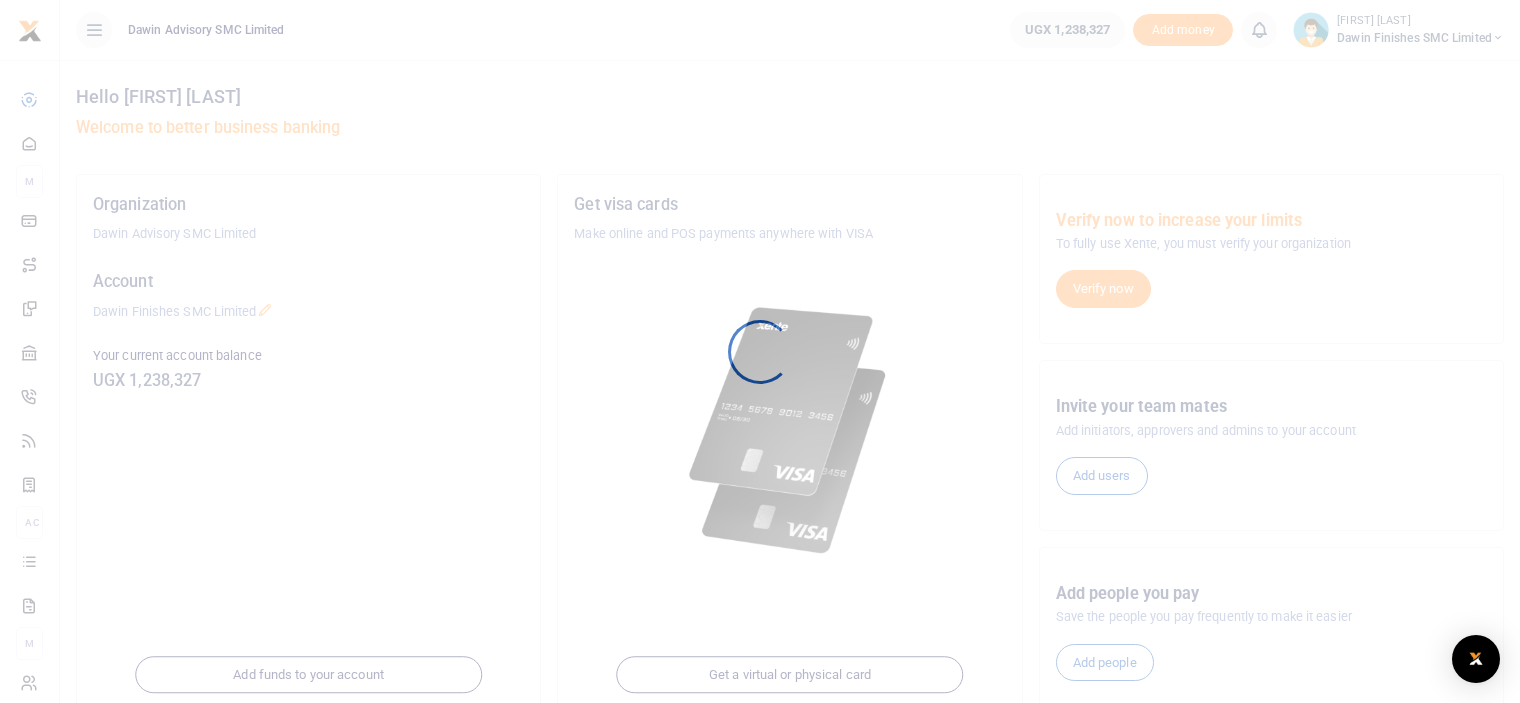 scroll, scrollTop: 0, scrollLeft: 0, axis: both 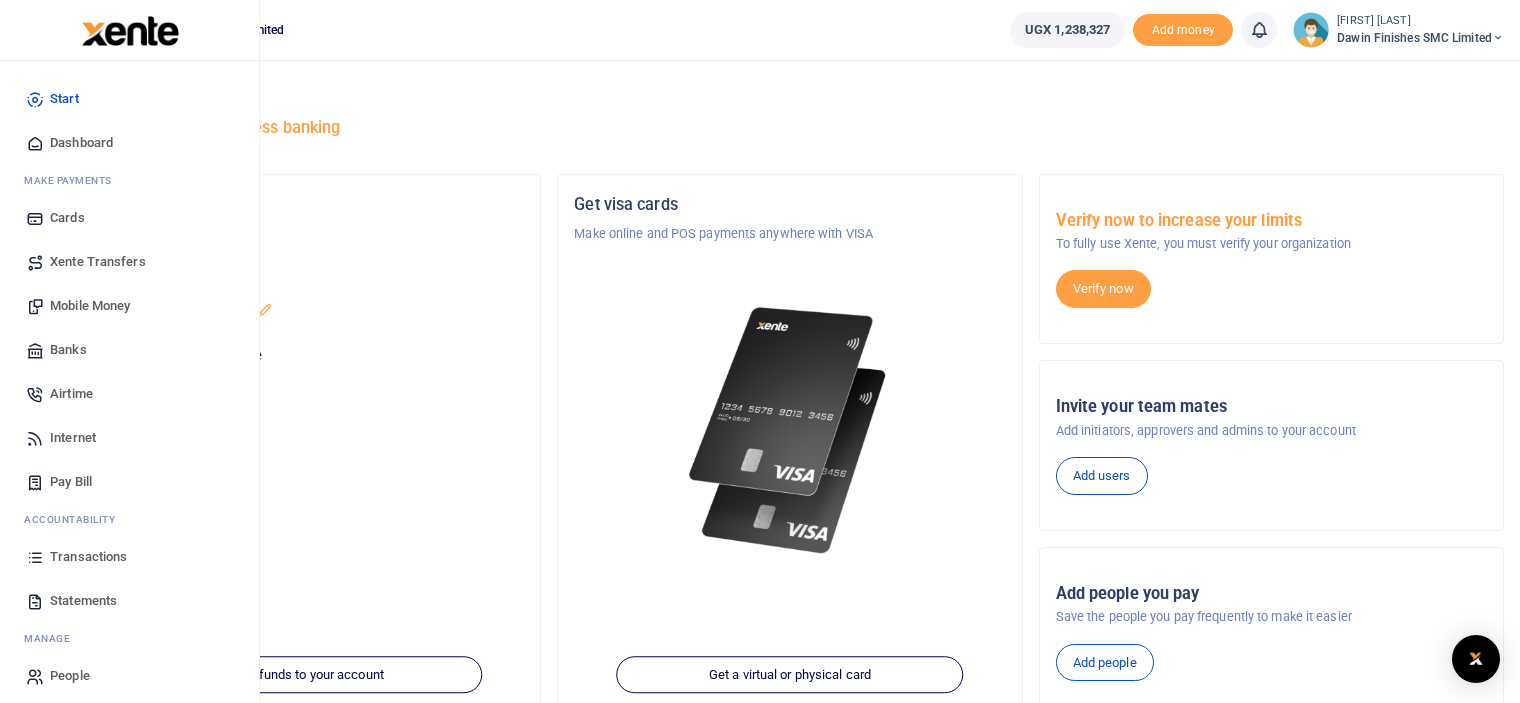 click on "Mobile Money" at bounding box center [90, 306] 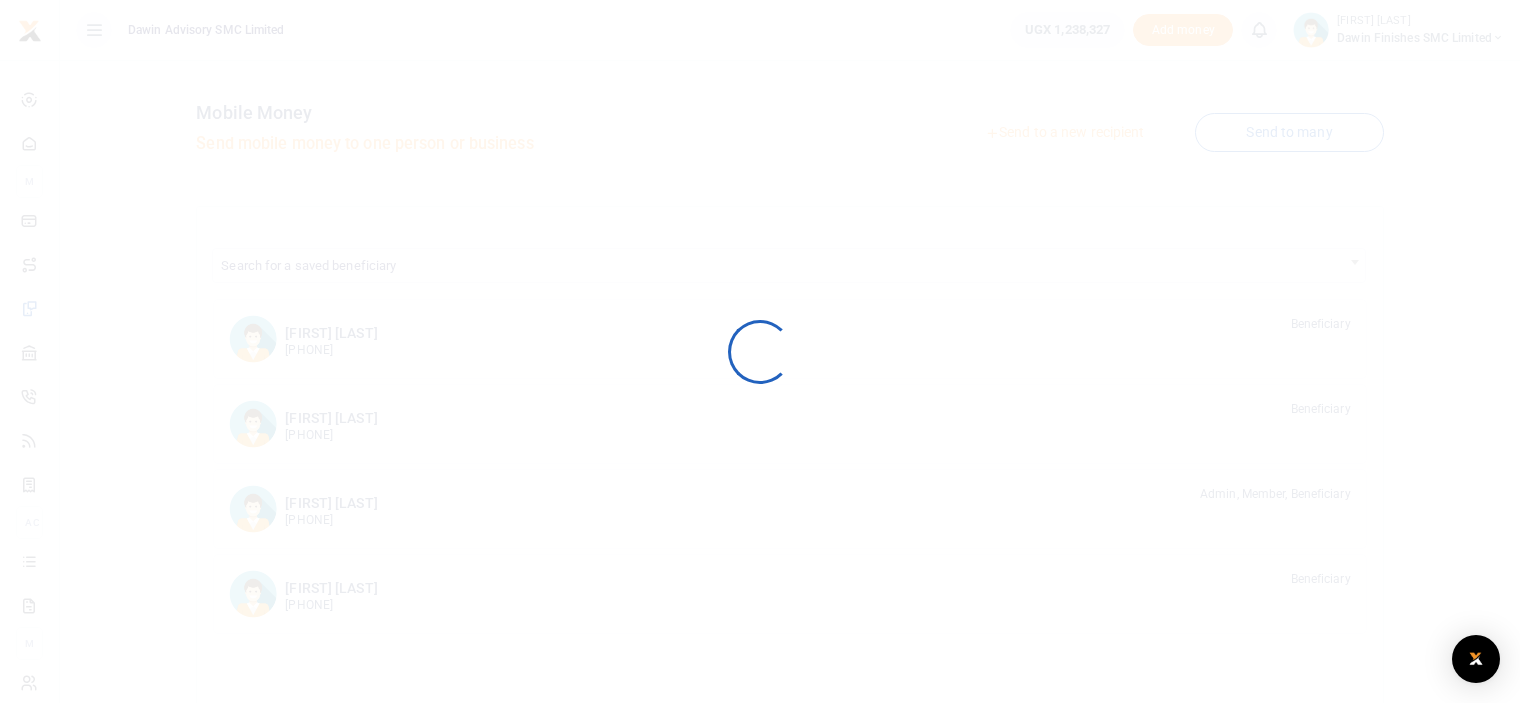scroll, scrollTop: 0, scrollLeft: 0, axis: both 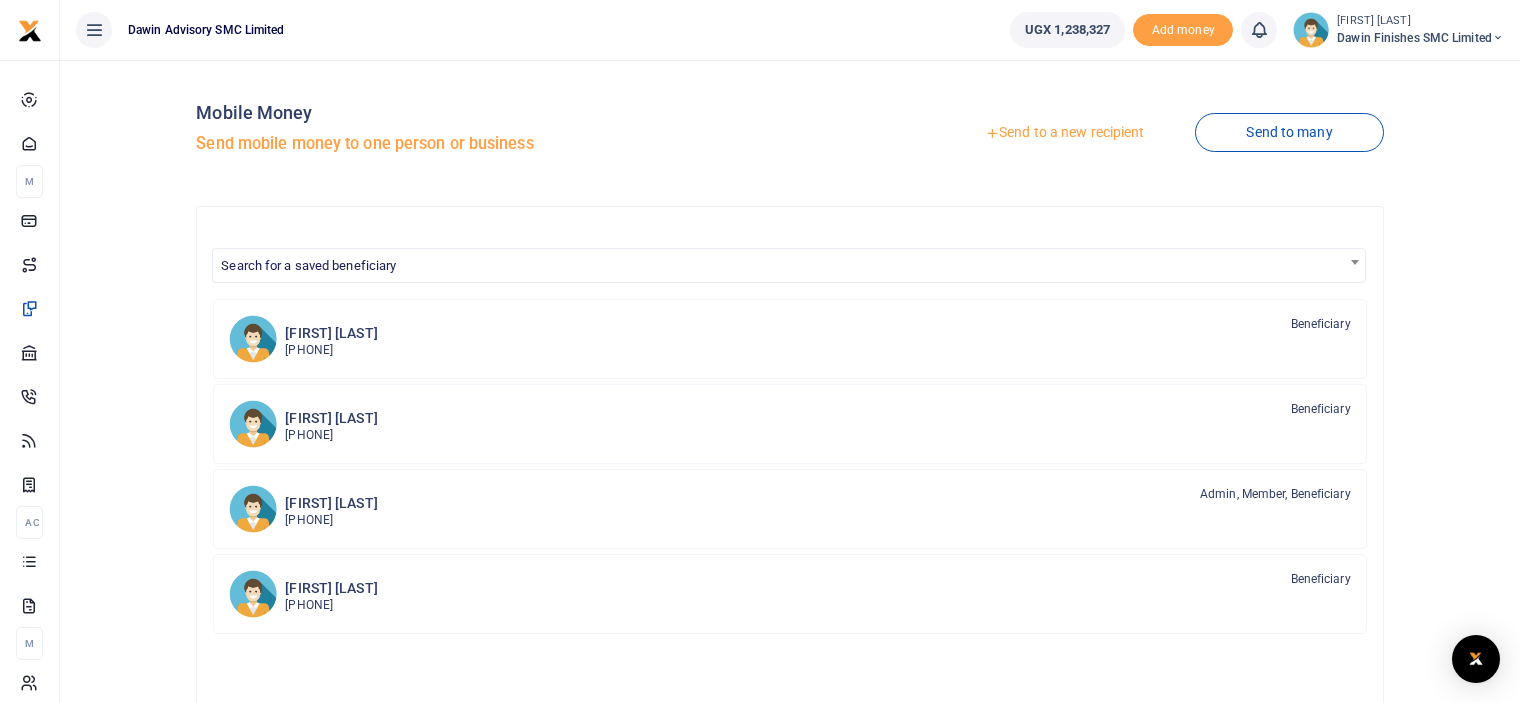 click on "Mobile Money
Send mobile money to one person or business" at bounding box center [489, 133] 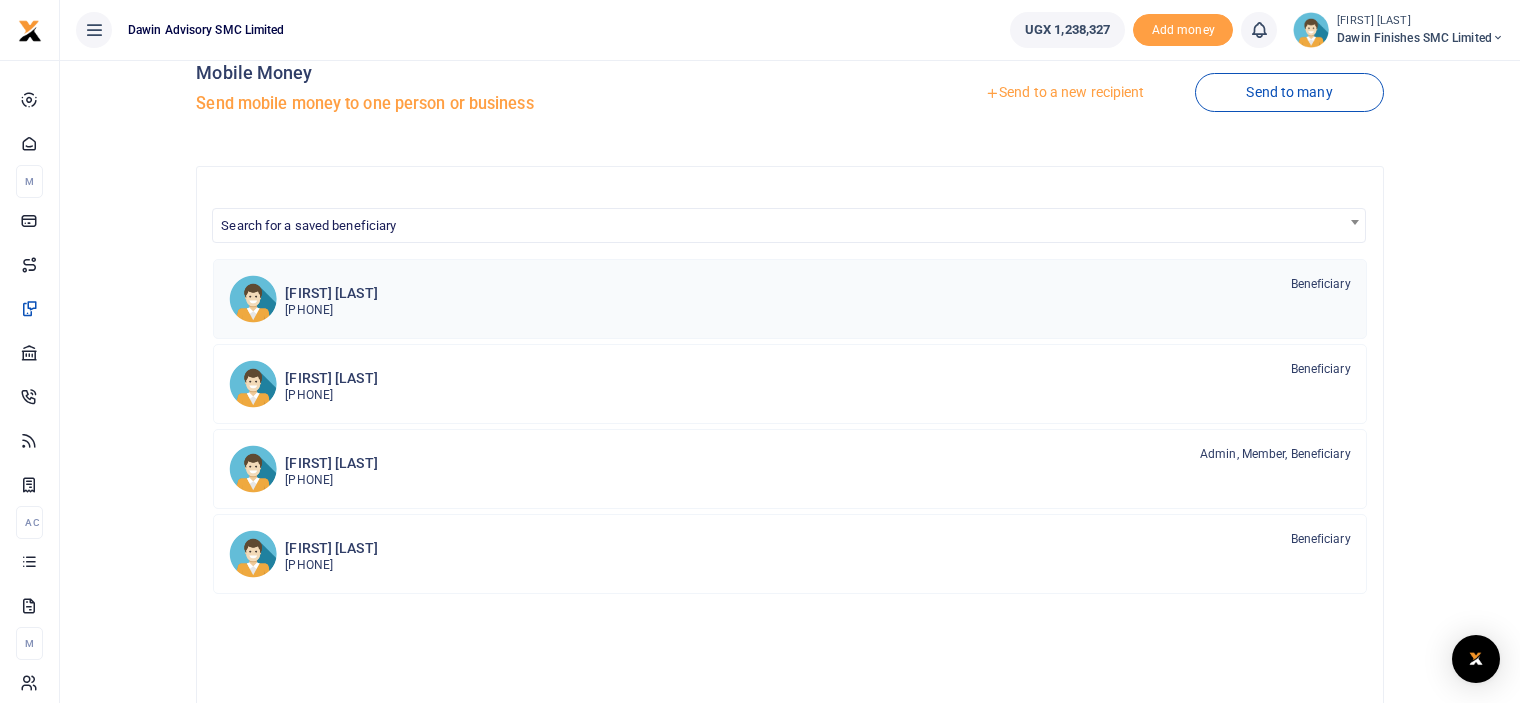 scroll, scrollTop: 0, scrollLeft: 0, axis: both 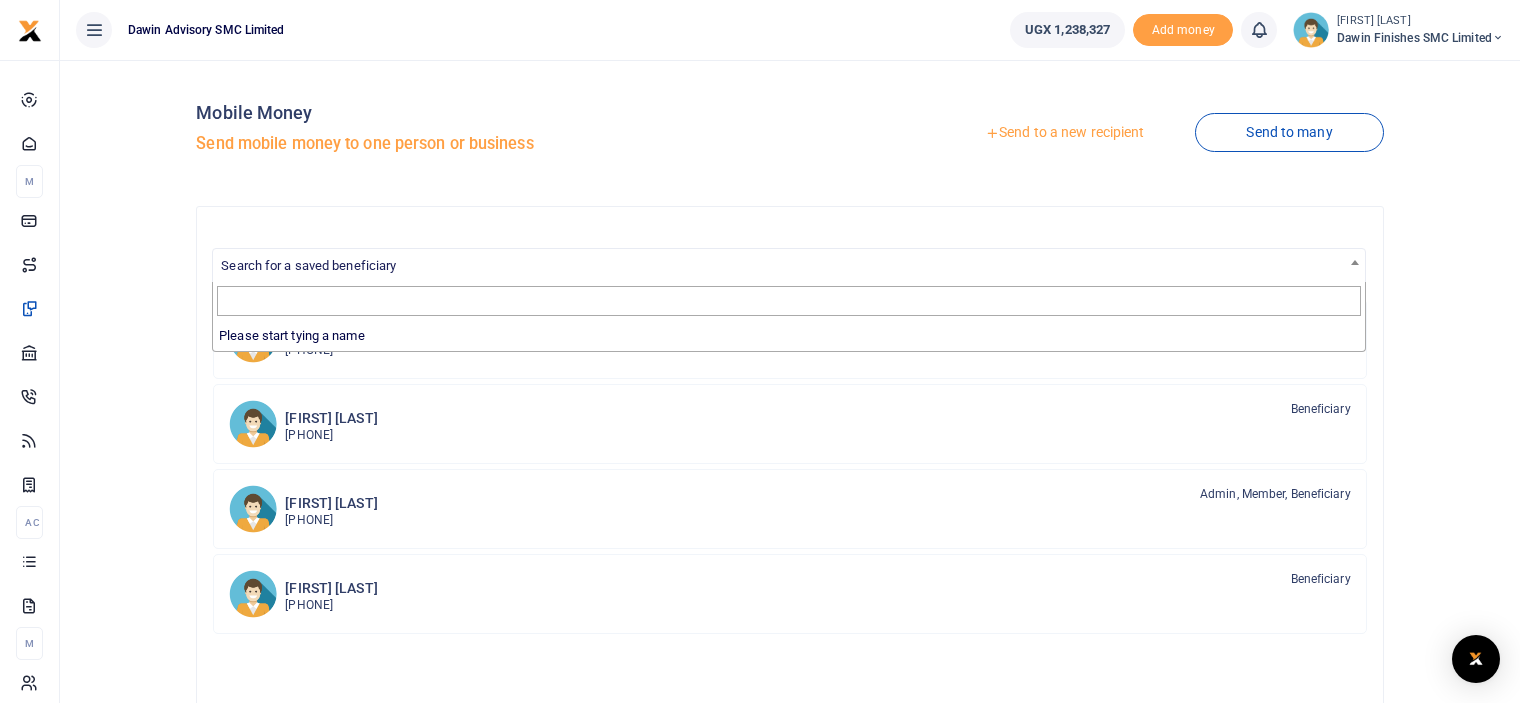 click on "Search for a saved beneficiary" at bounding box center [788, 264] 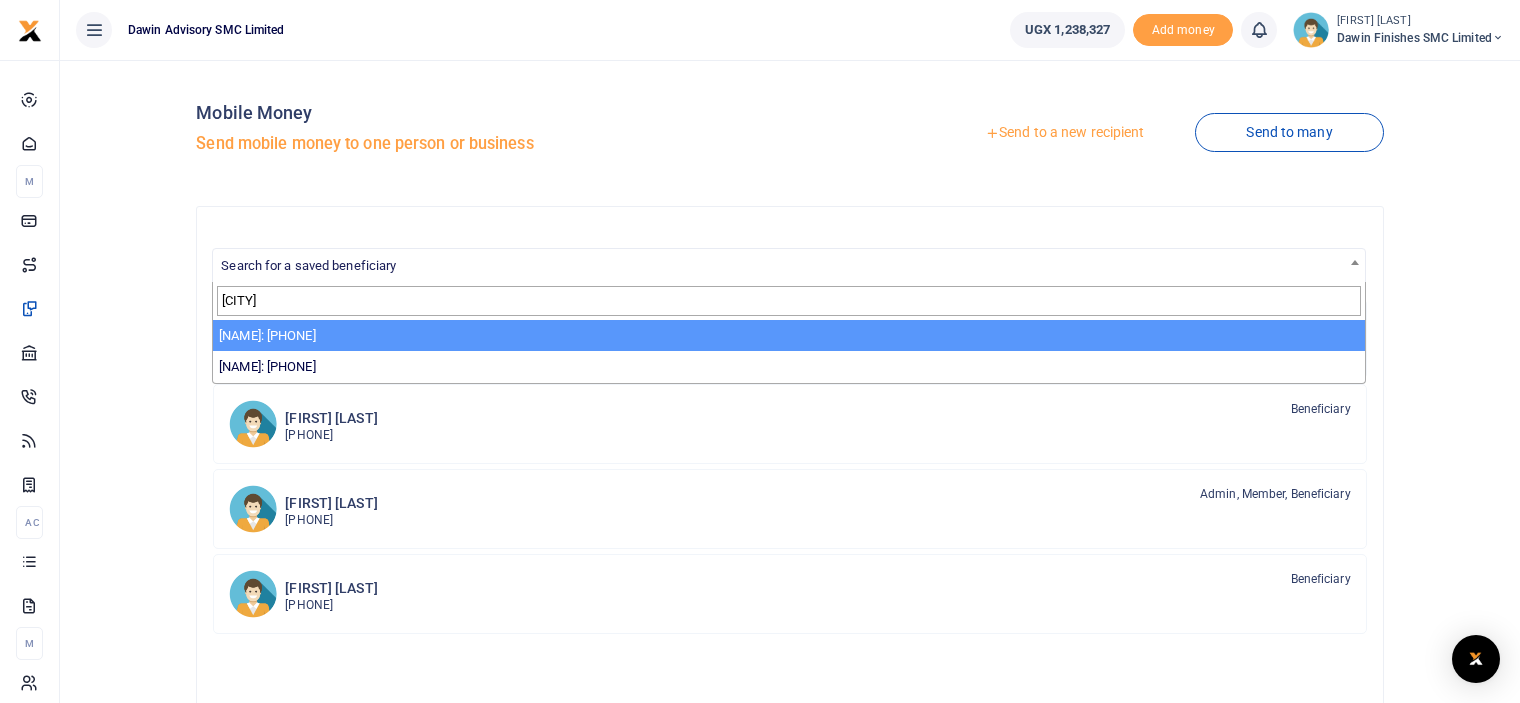 type on "pala" 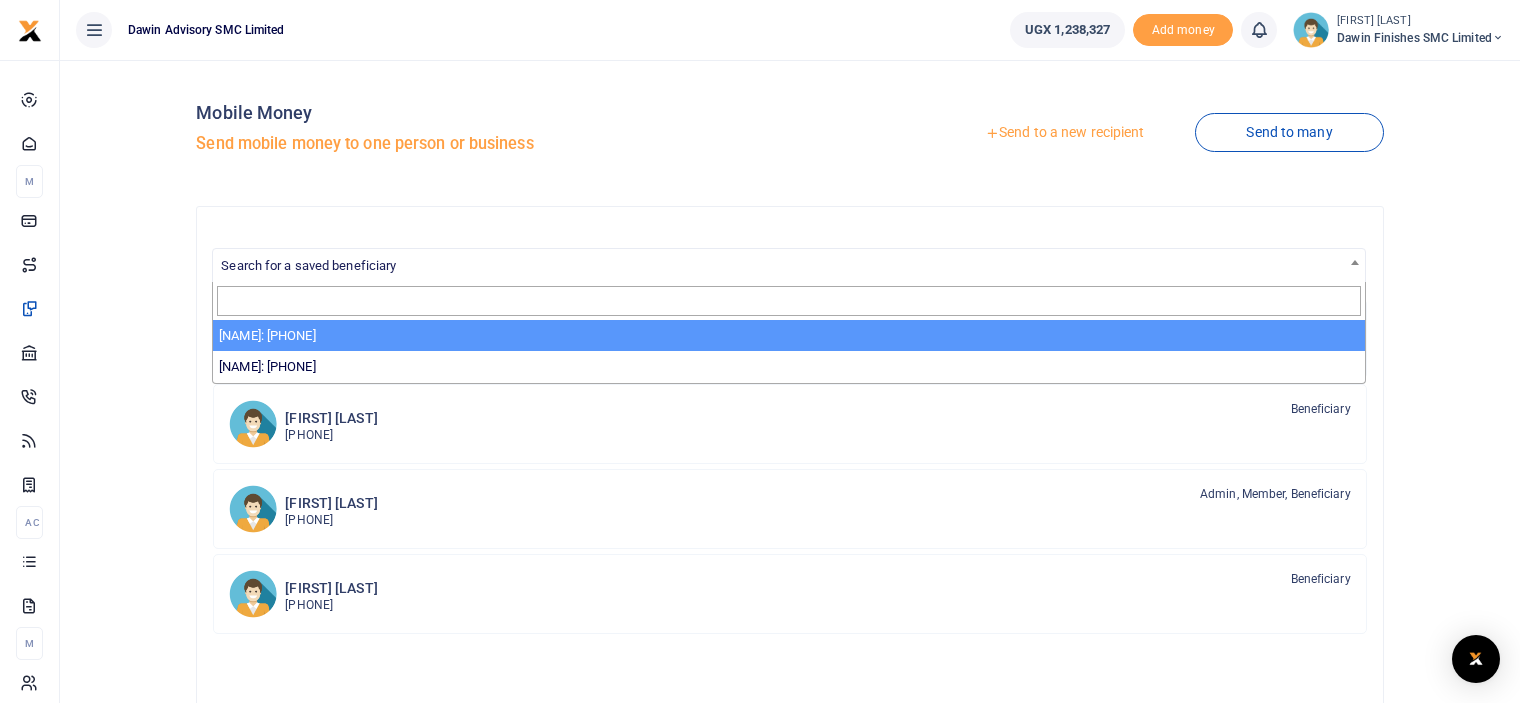select on "3598" 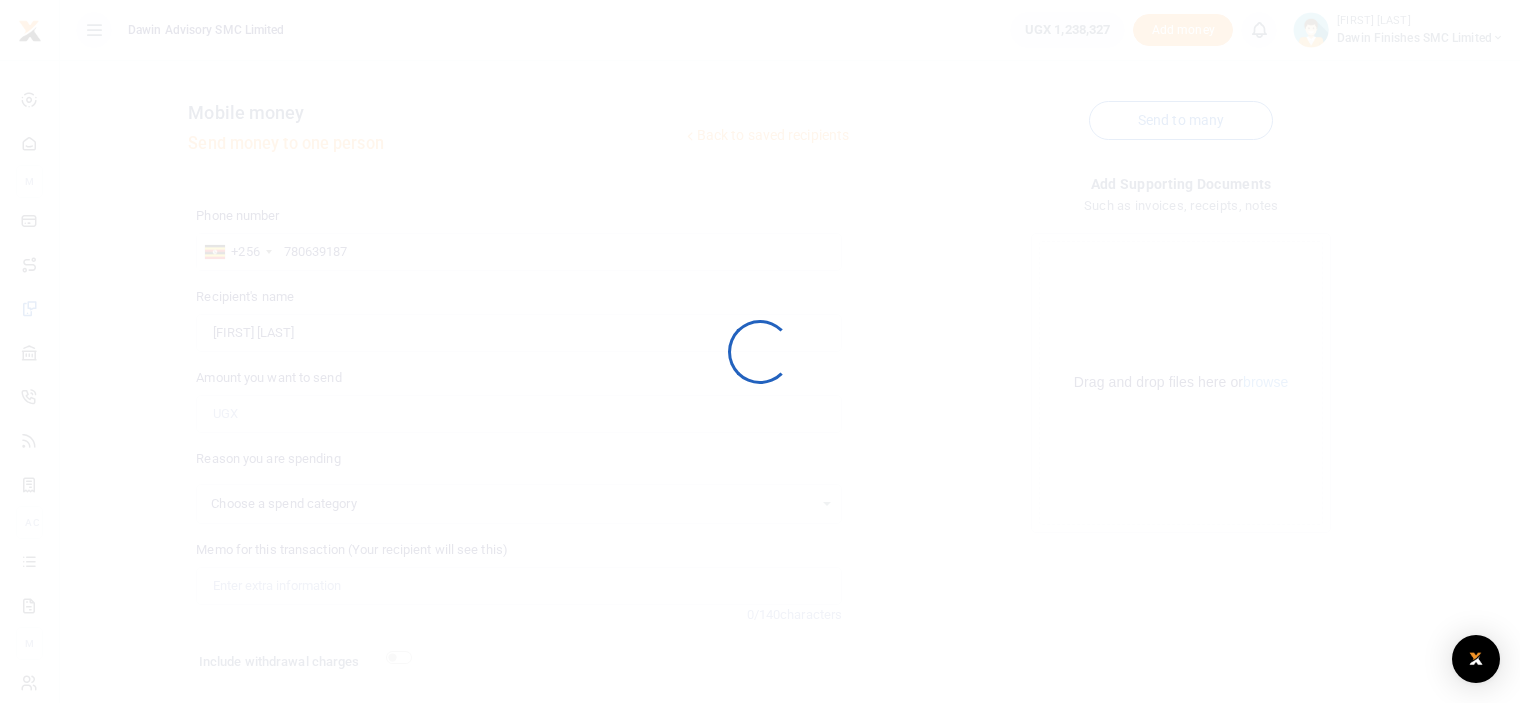 select 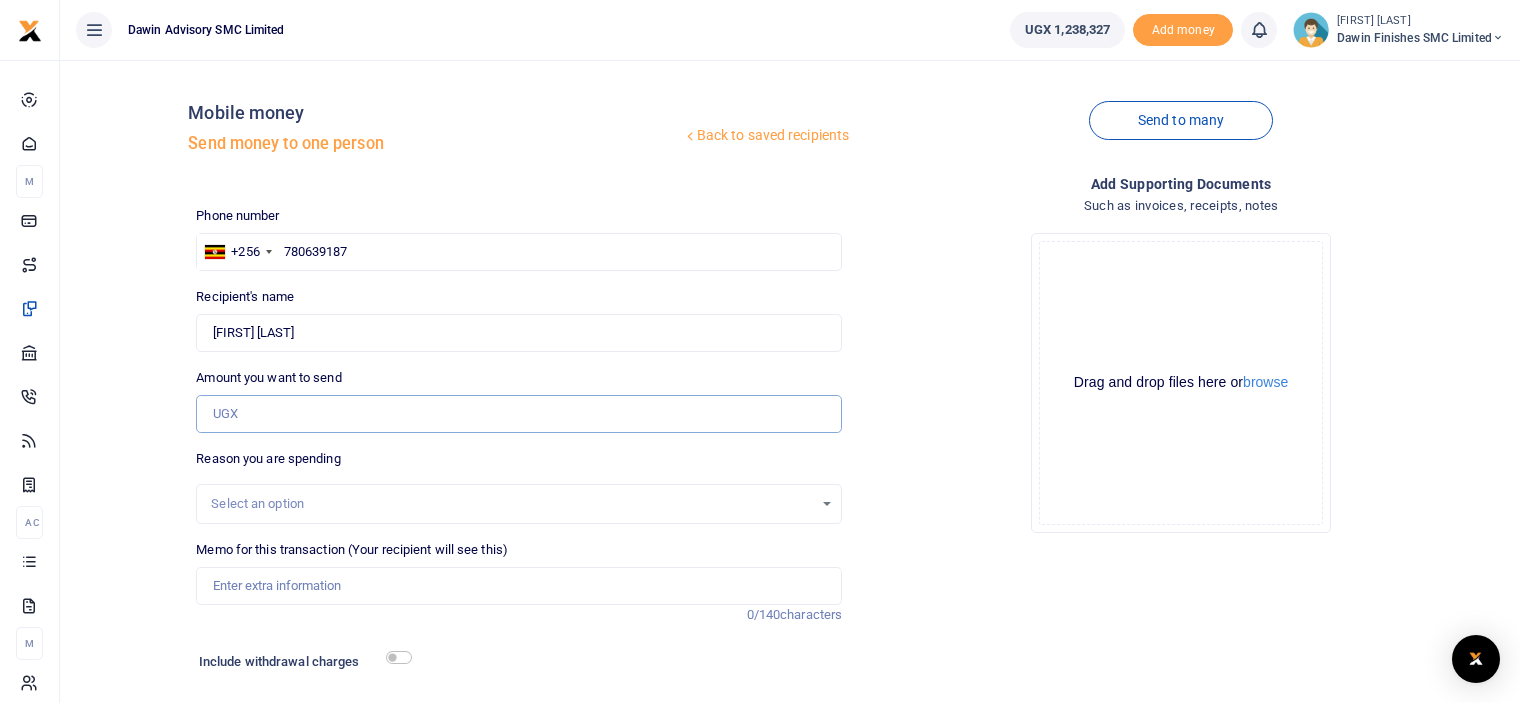 click on "Amount you want to send" at bounding box center [519, 414] 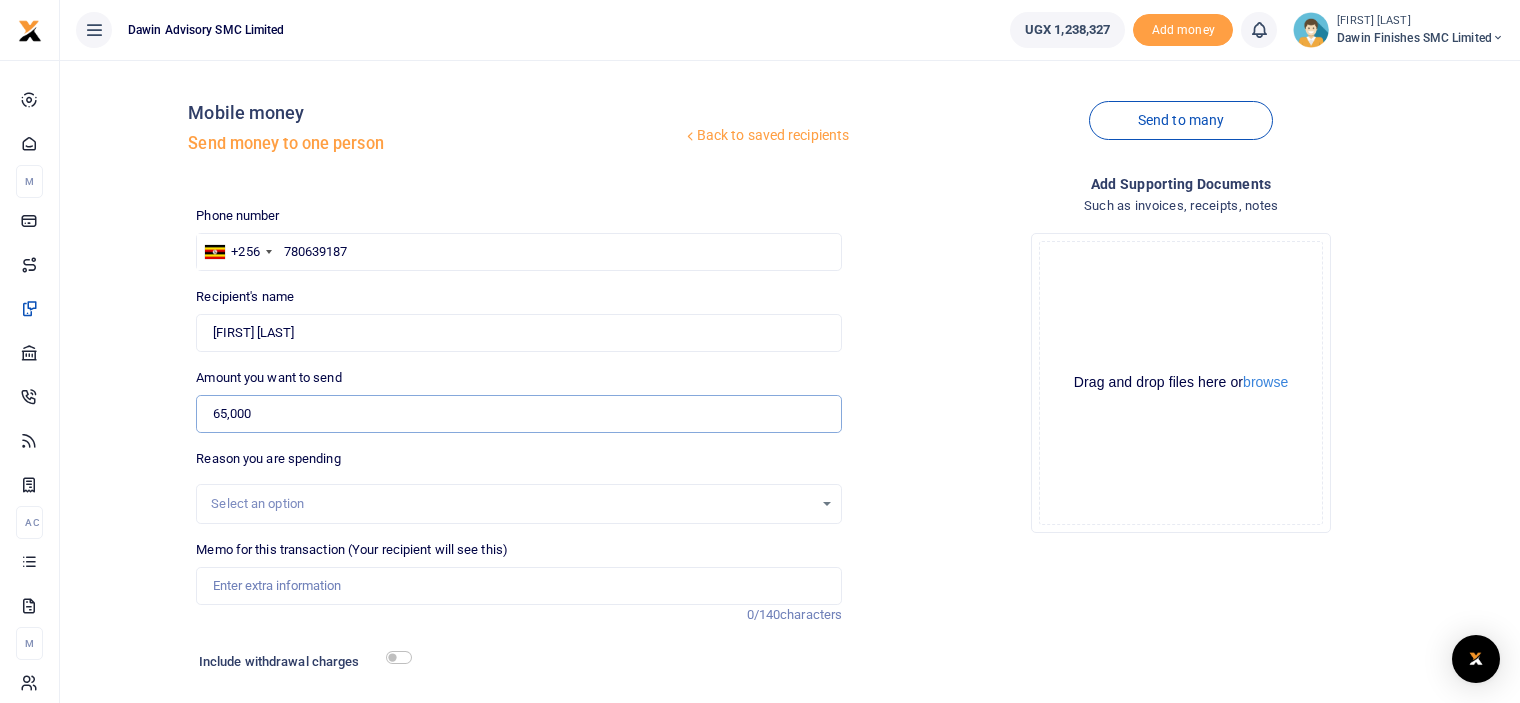 type on "65,000" 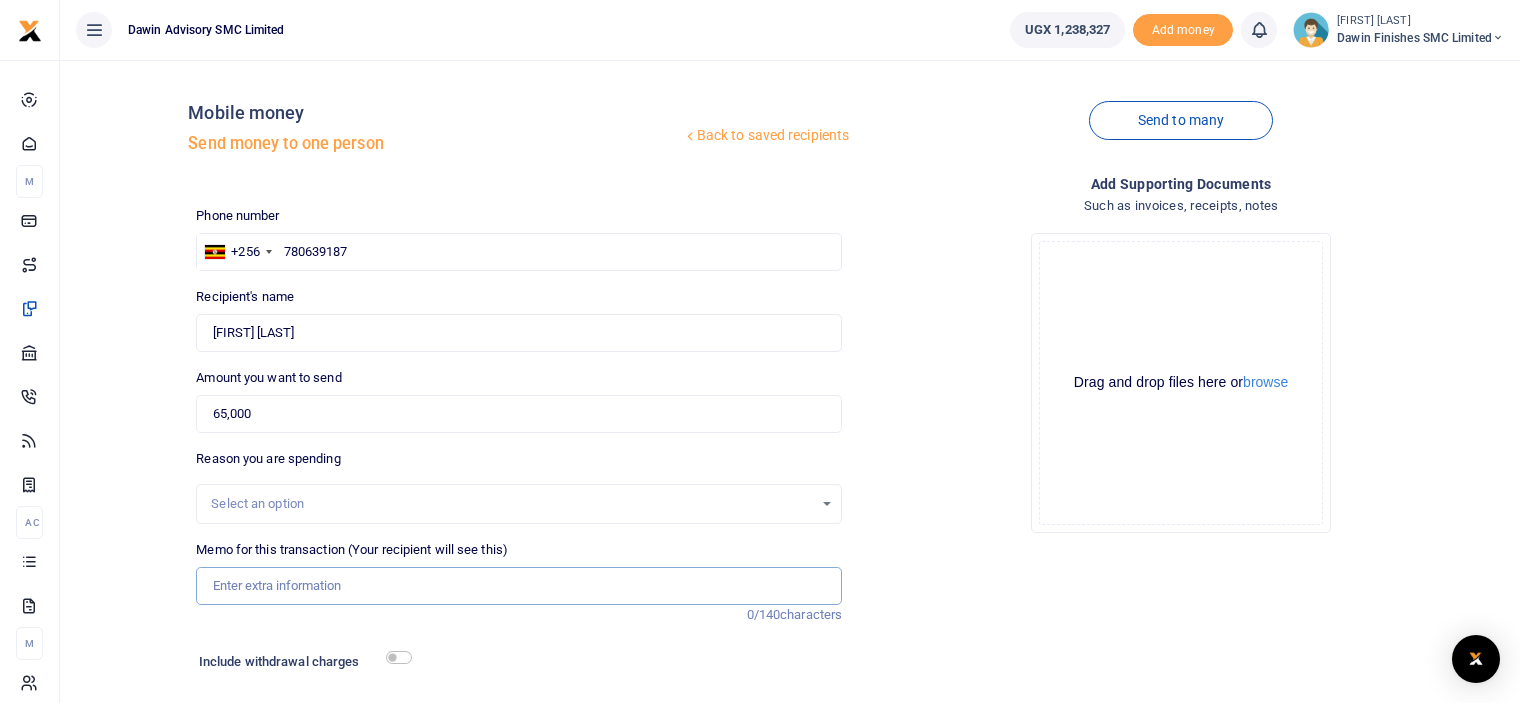 click on "Memo for this transaction (Your recipient will see this)" at bounding box center [519, 586] 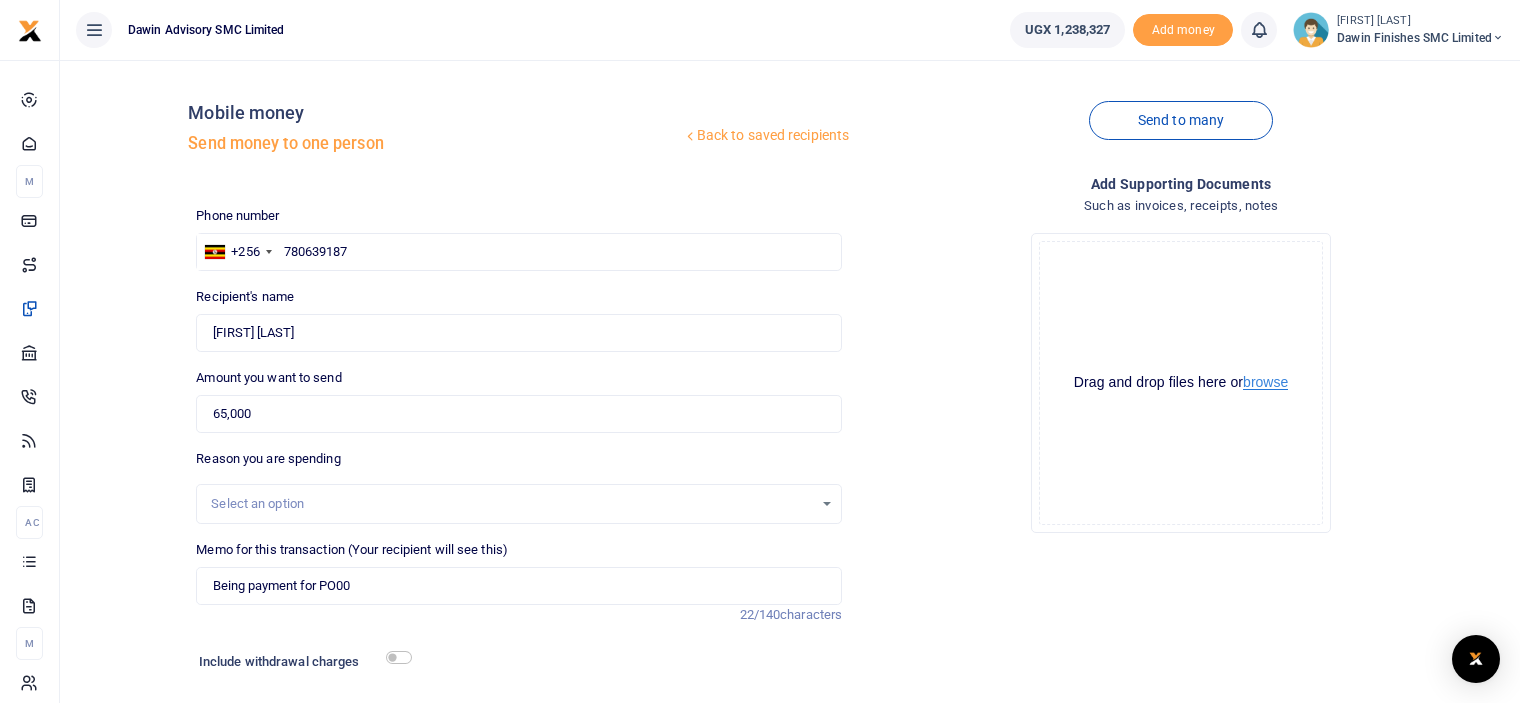 click on "browse" at bounding box center [1265, 382] 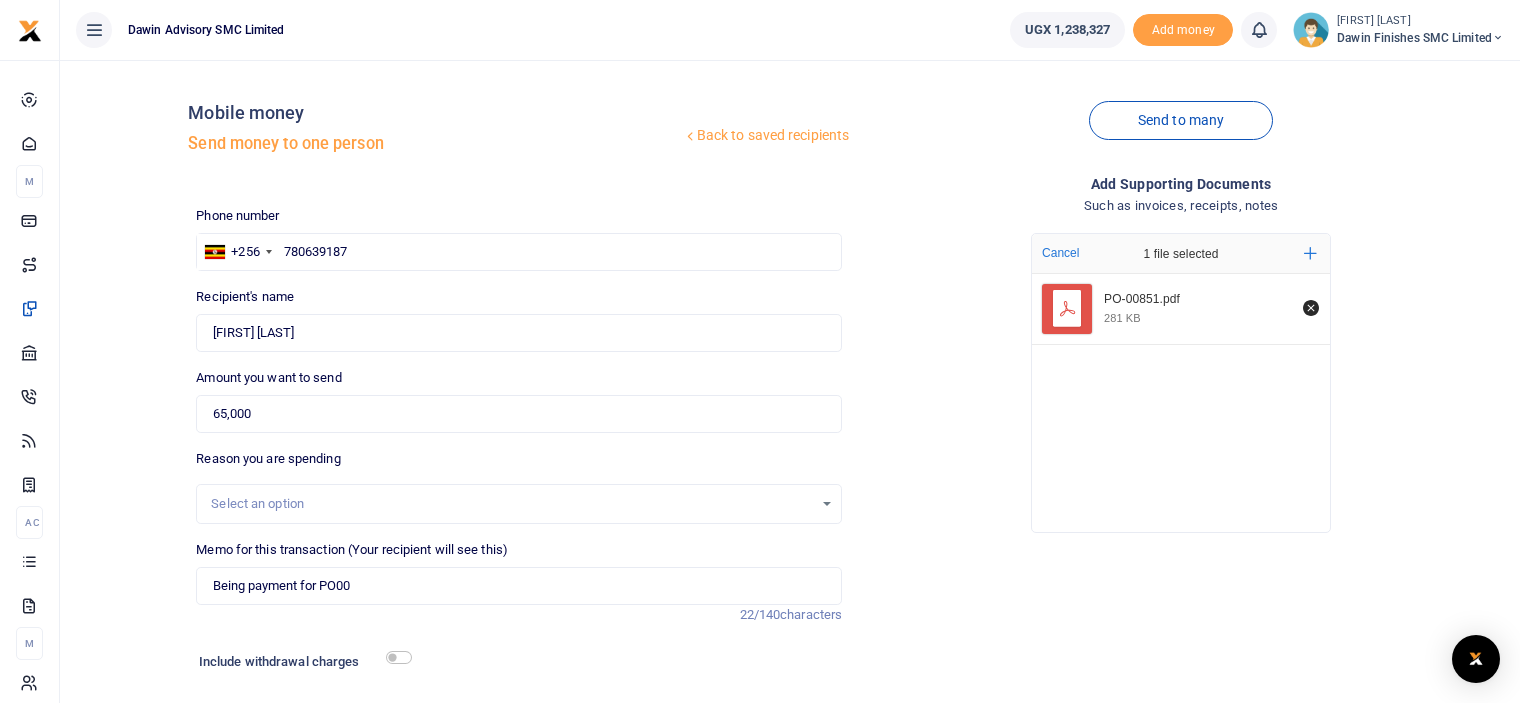 click on "Drop your files here Cancel 1 file selected Add more PO-00851.pdf 281 KB" at bounding box center [1181, 383] 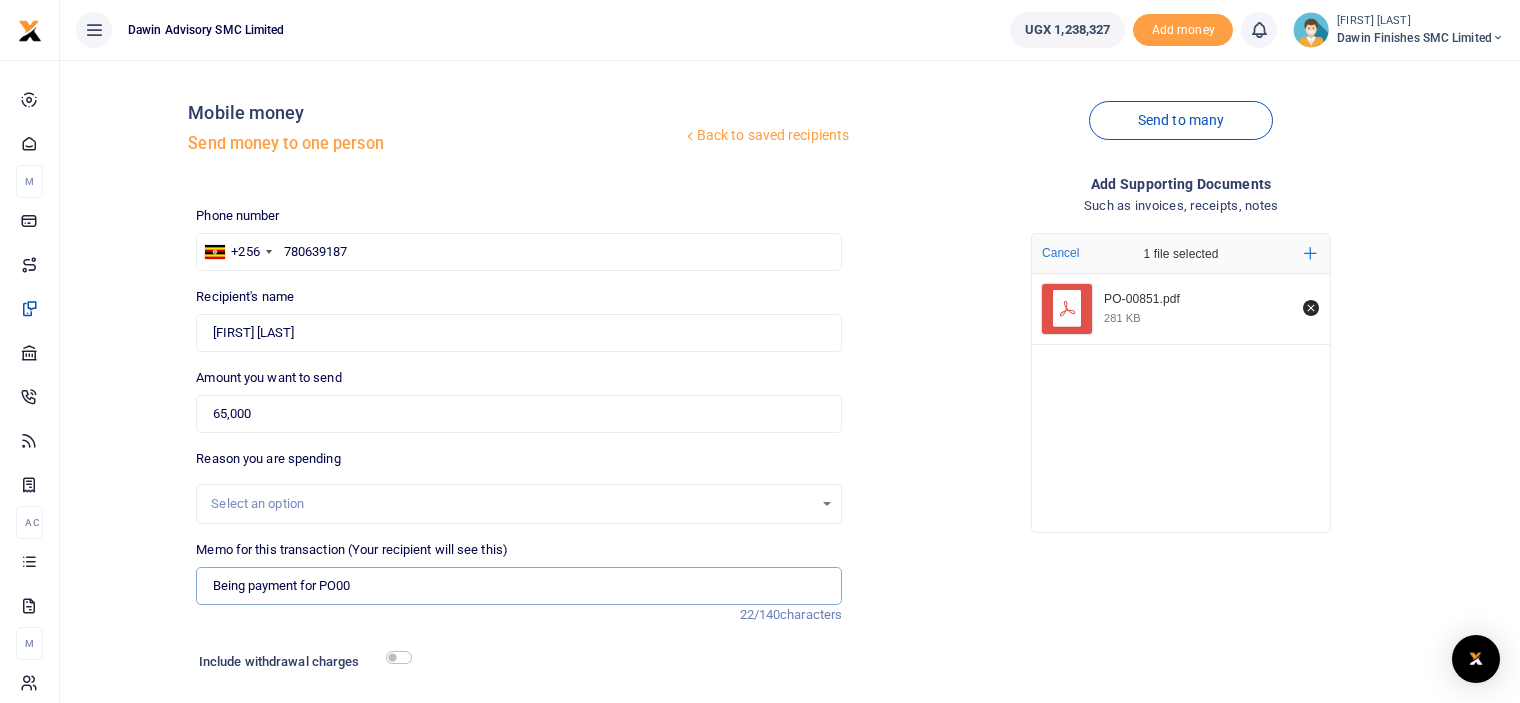 click on "Being payment for PO00" at bounding box center (519, 586) 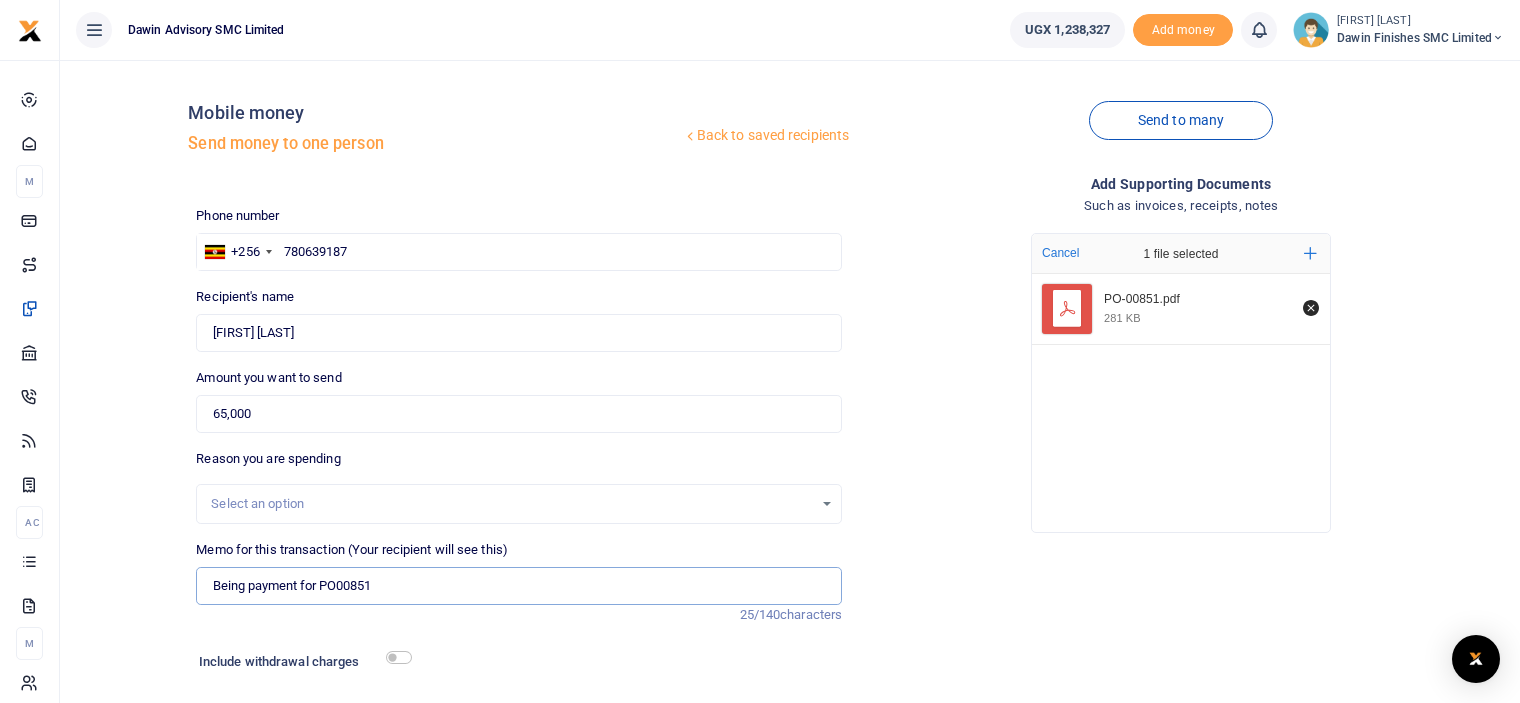 type on "Being payment for PO00851" 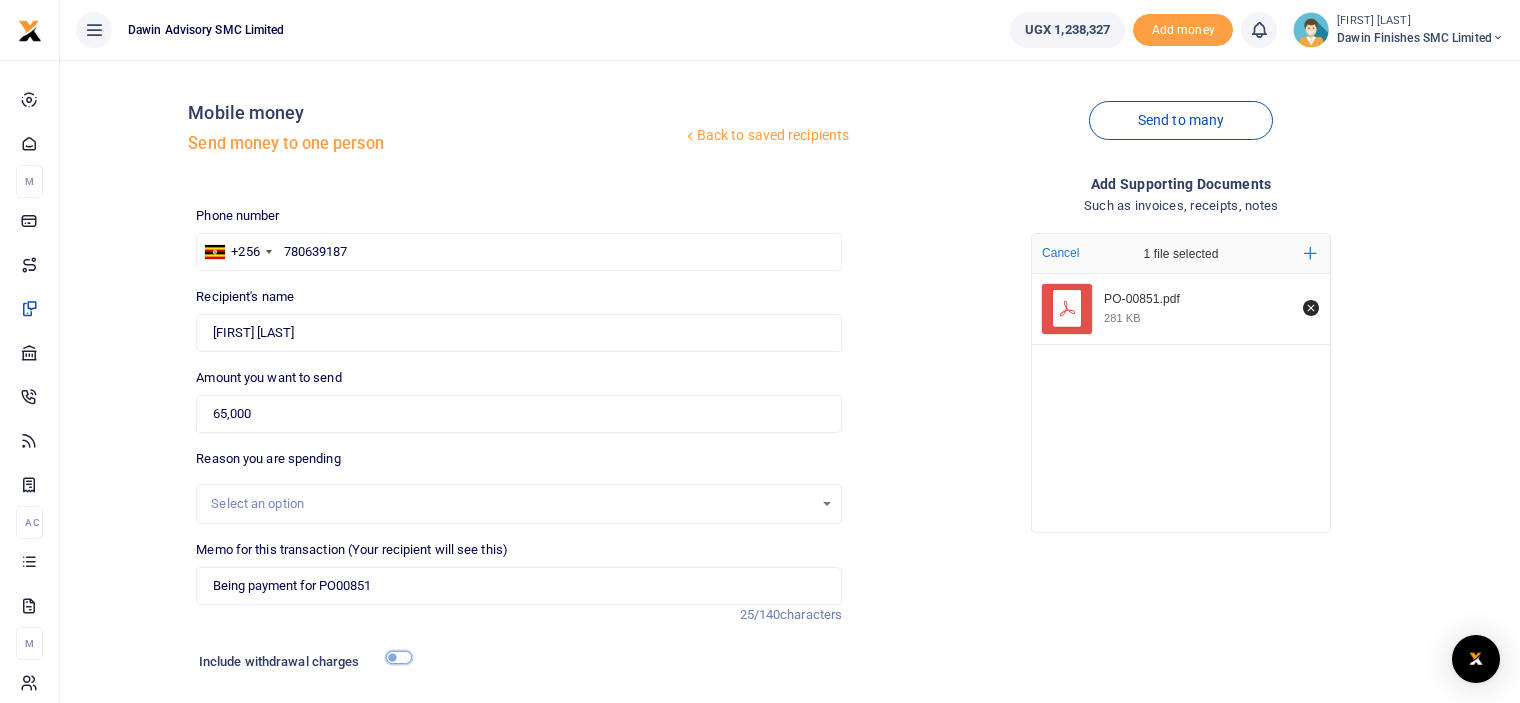 click at bounding box center [399, 657] 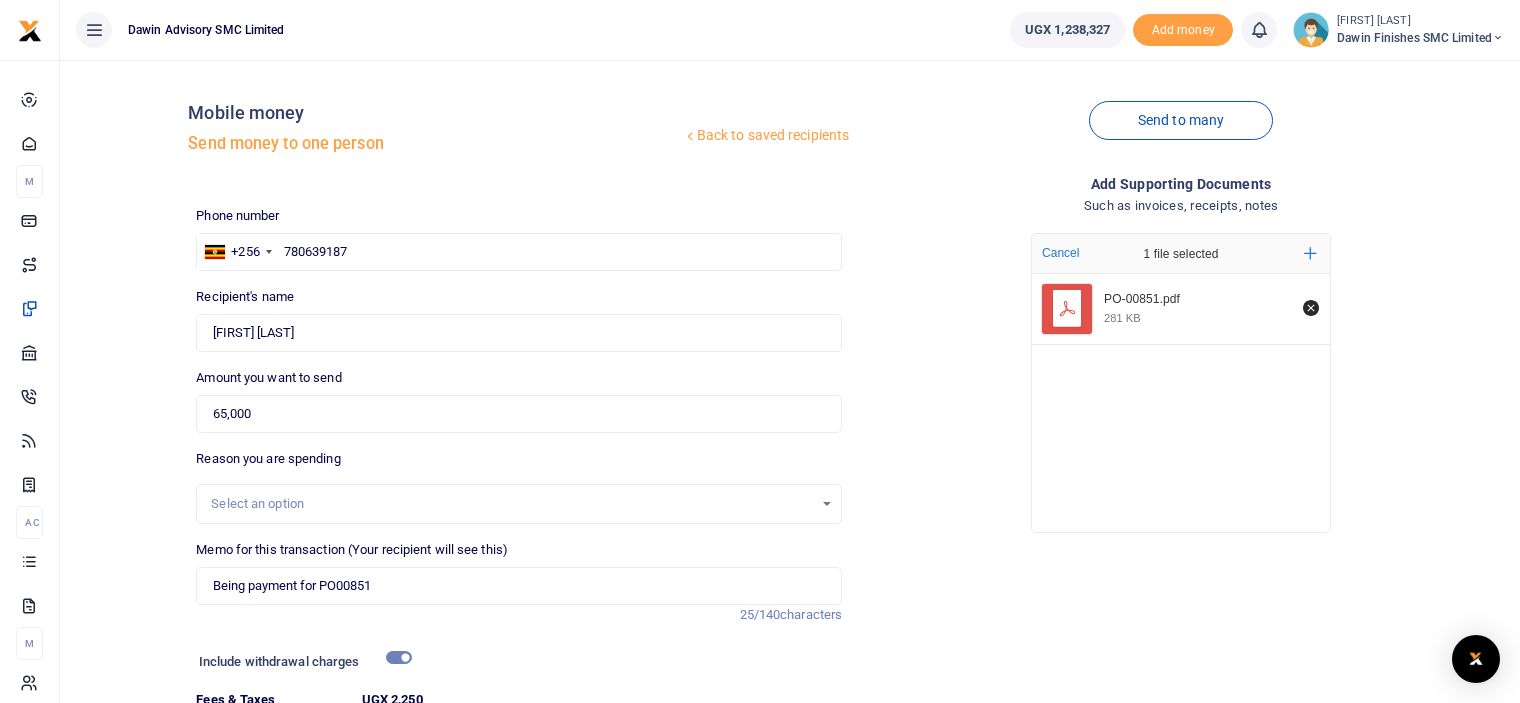 click on "Drop your files here Cancel 1 file selected Add more PO-00851.pdf 281 KB" at bounding box center [1181, 383] 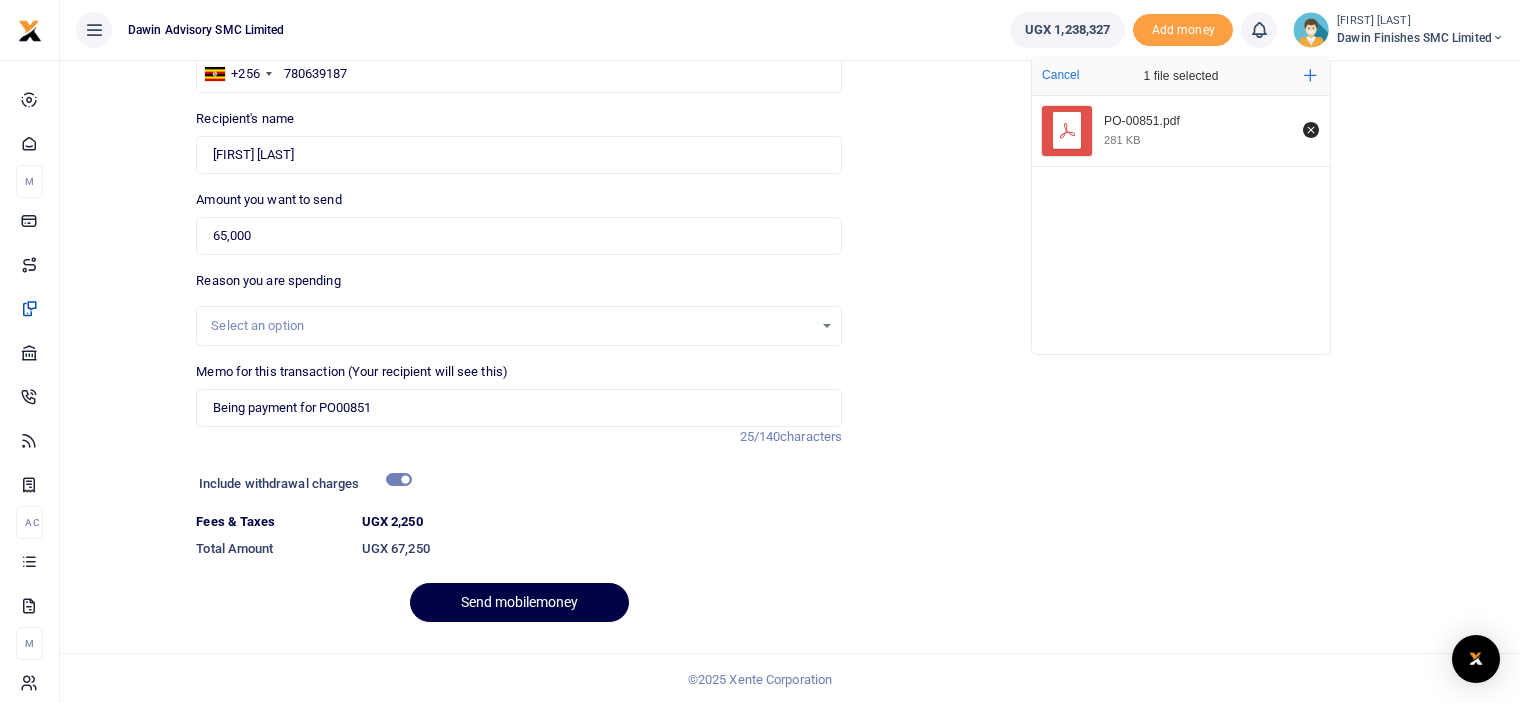 scroll, scrollTop: 180, scrollLeft: 0, axis: vertical 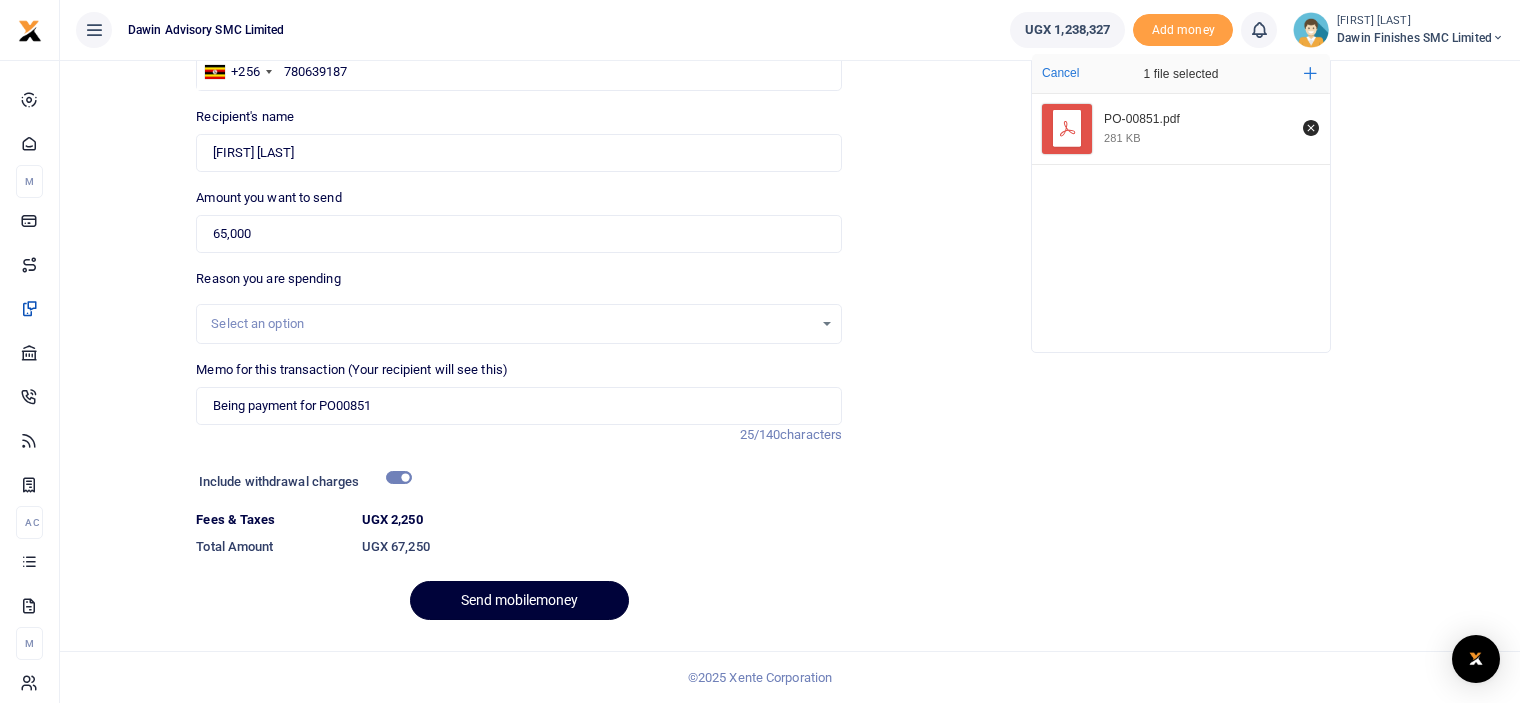 click on "Send mobilemoney" at bounding box center [519, 600] 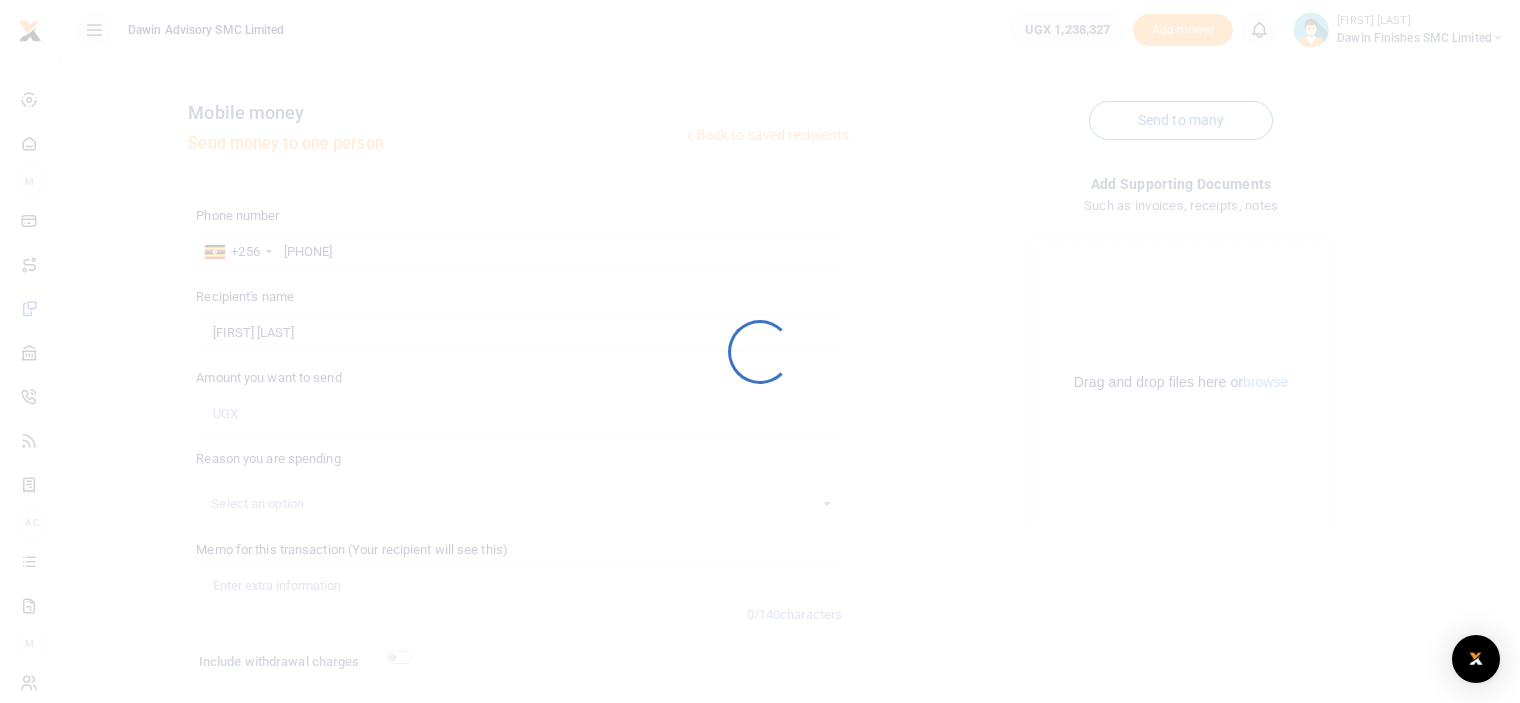 scroll, scrollTop: 124, scrollLeft: 0, axis: vertical 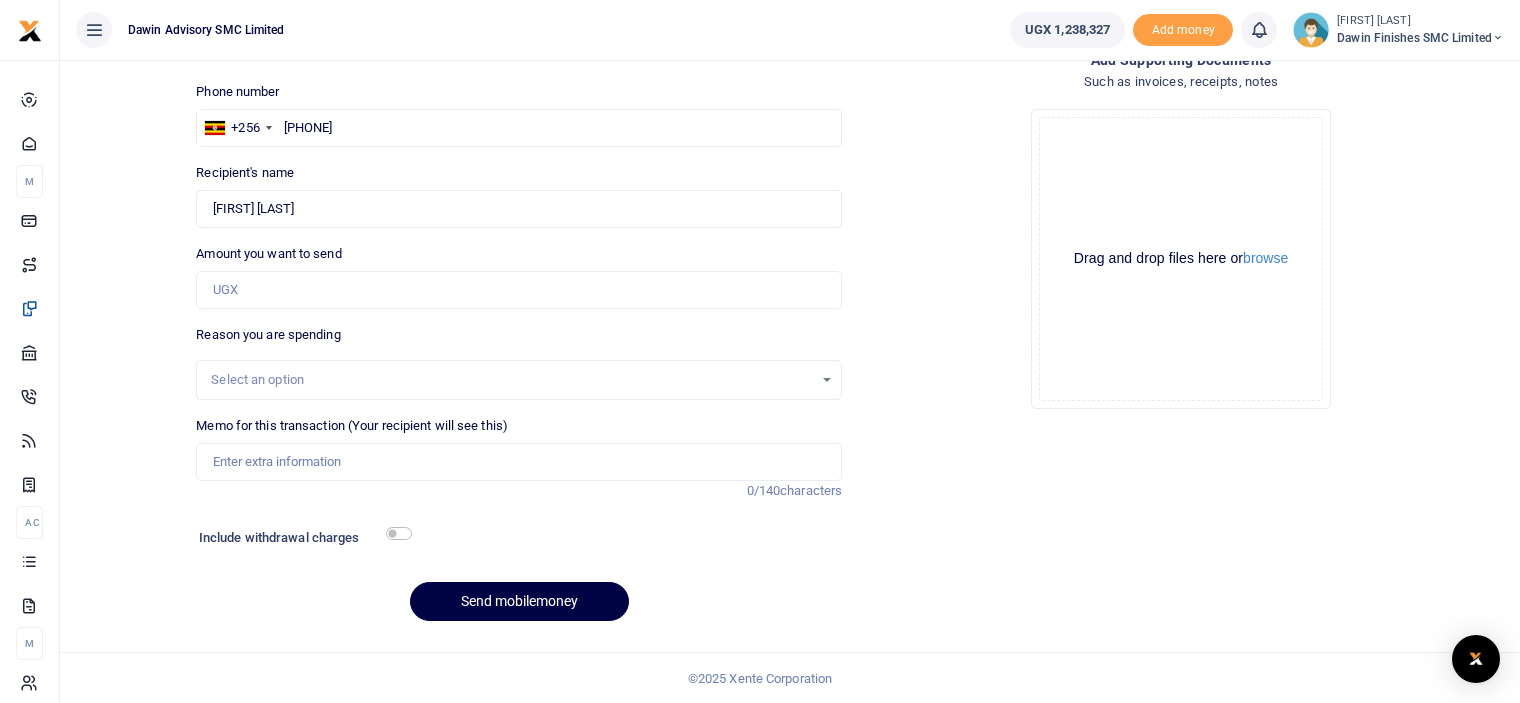 click on "Add supporting Documents
Such as invoices, receipts, notes
Drop your files here Drag and drop files here or  browse Powered by  Uppy" at bounding box center [1181, 343] 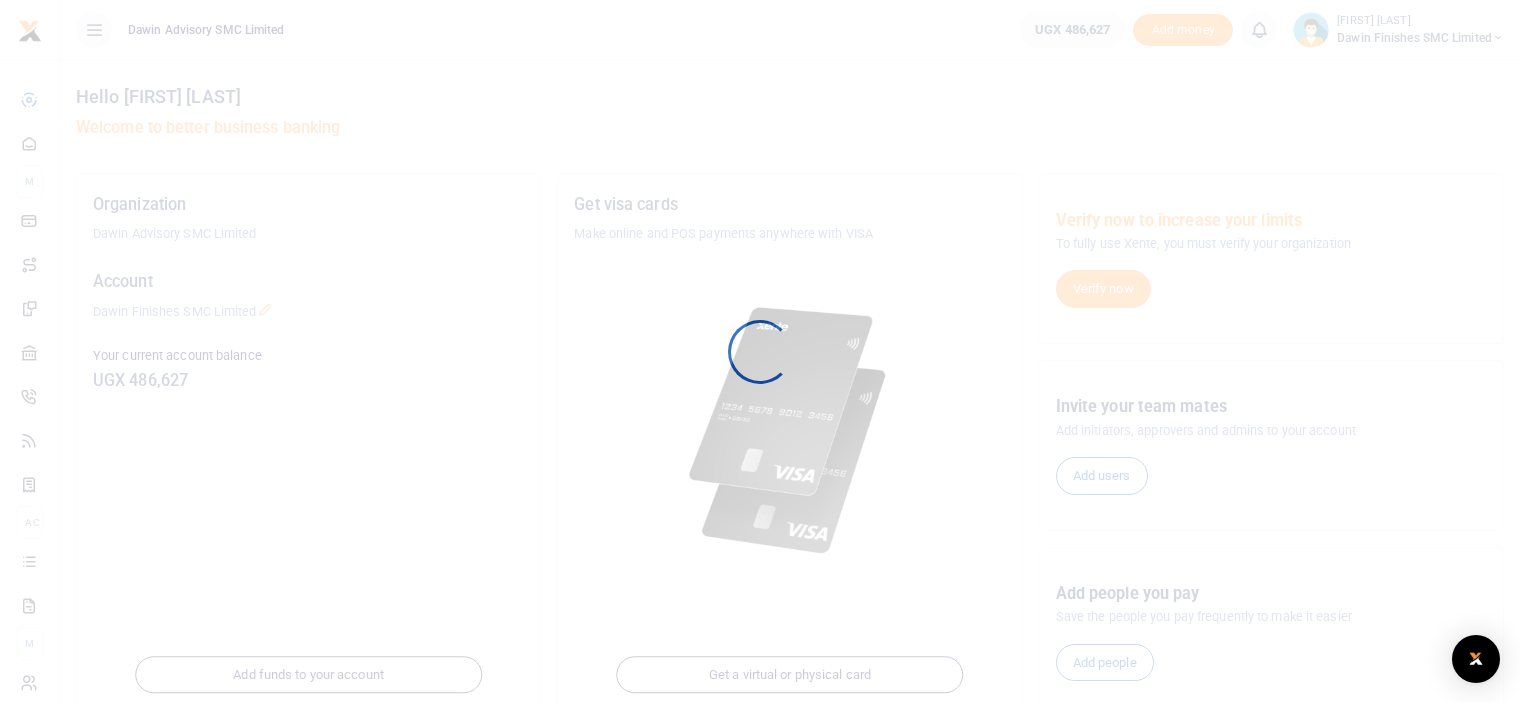 scroll, scrollTop: 0, scrollLeft: 0, axis: both 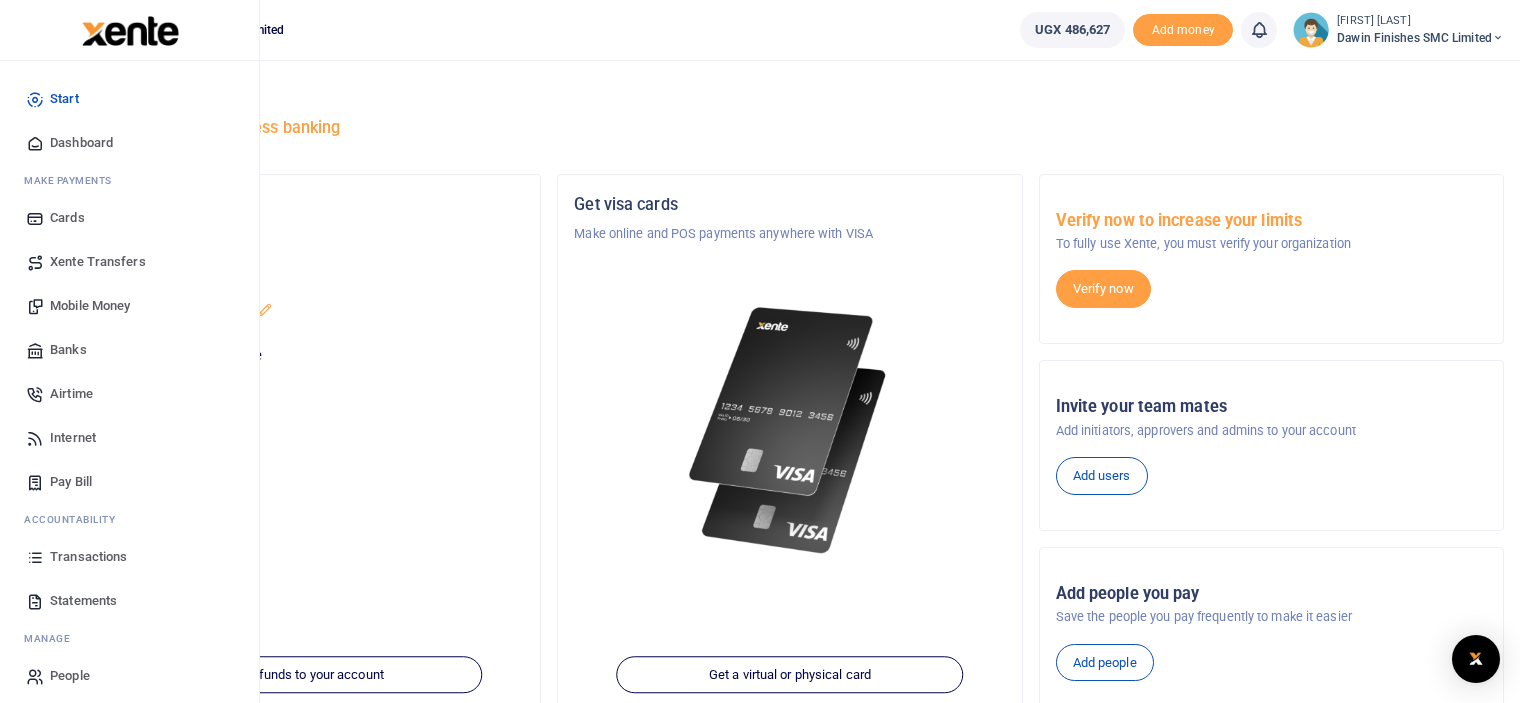 click on "Mobile Money" at bounding box center [90, 306] 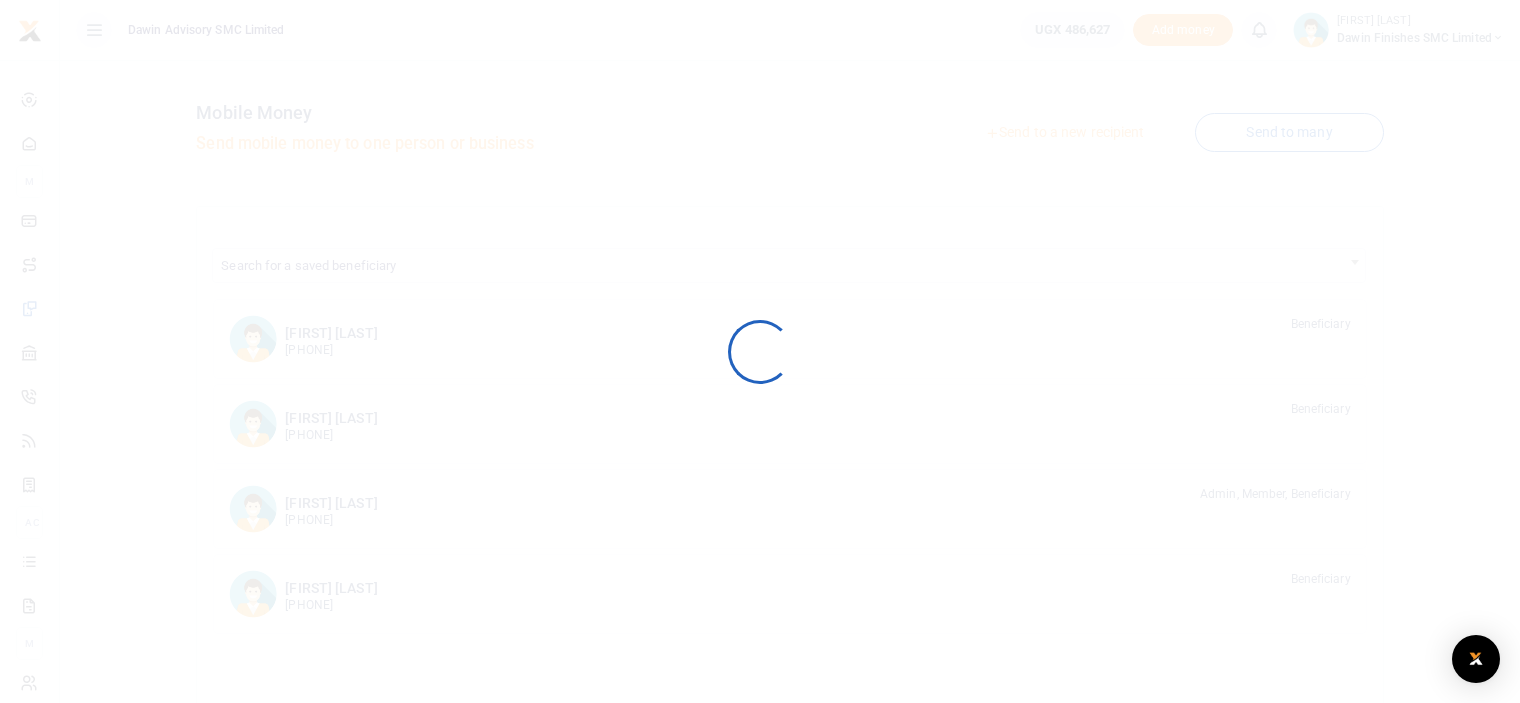 scroll, scrollTop: 0, scrollLeft: 0, axis: both 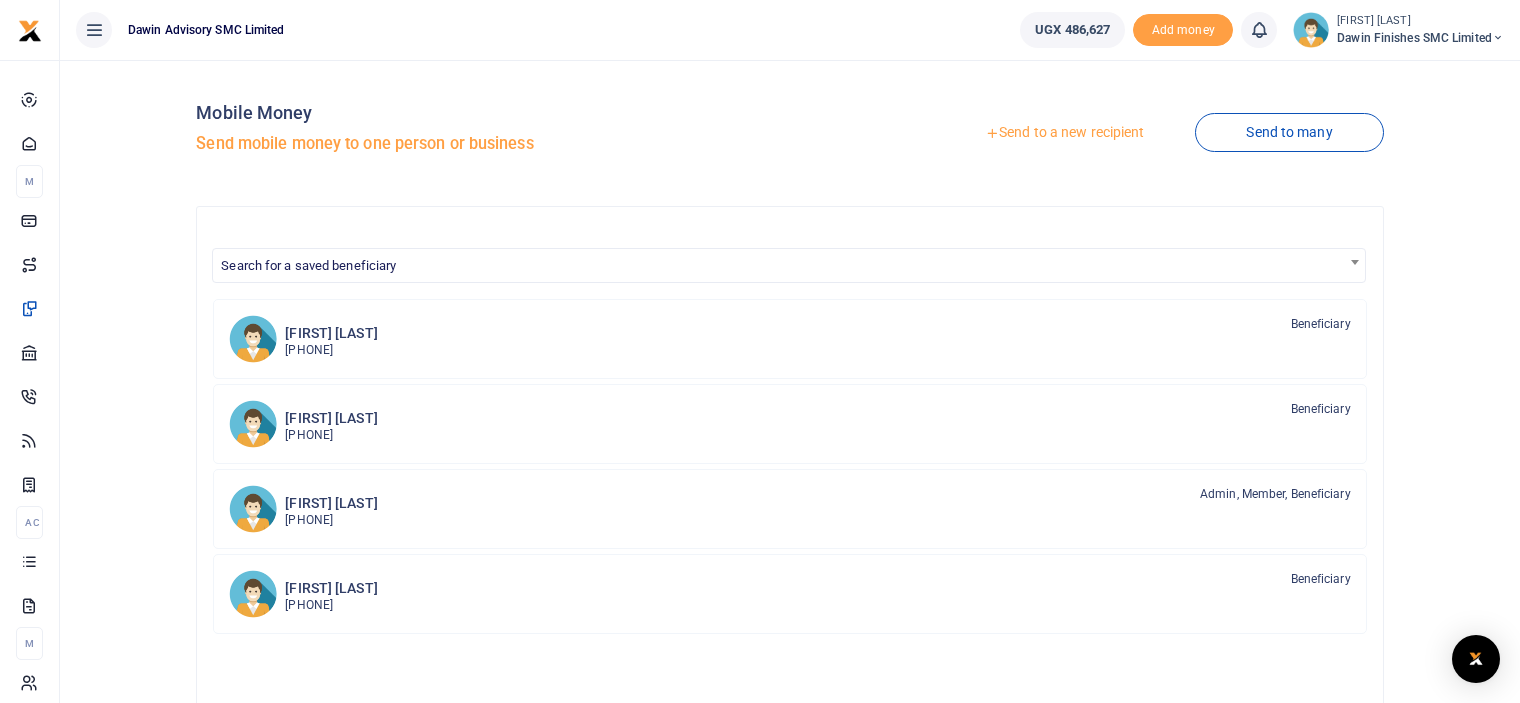click on "Send to a new recipient" at bounding box center (1064, 133) 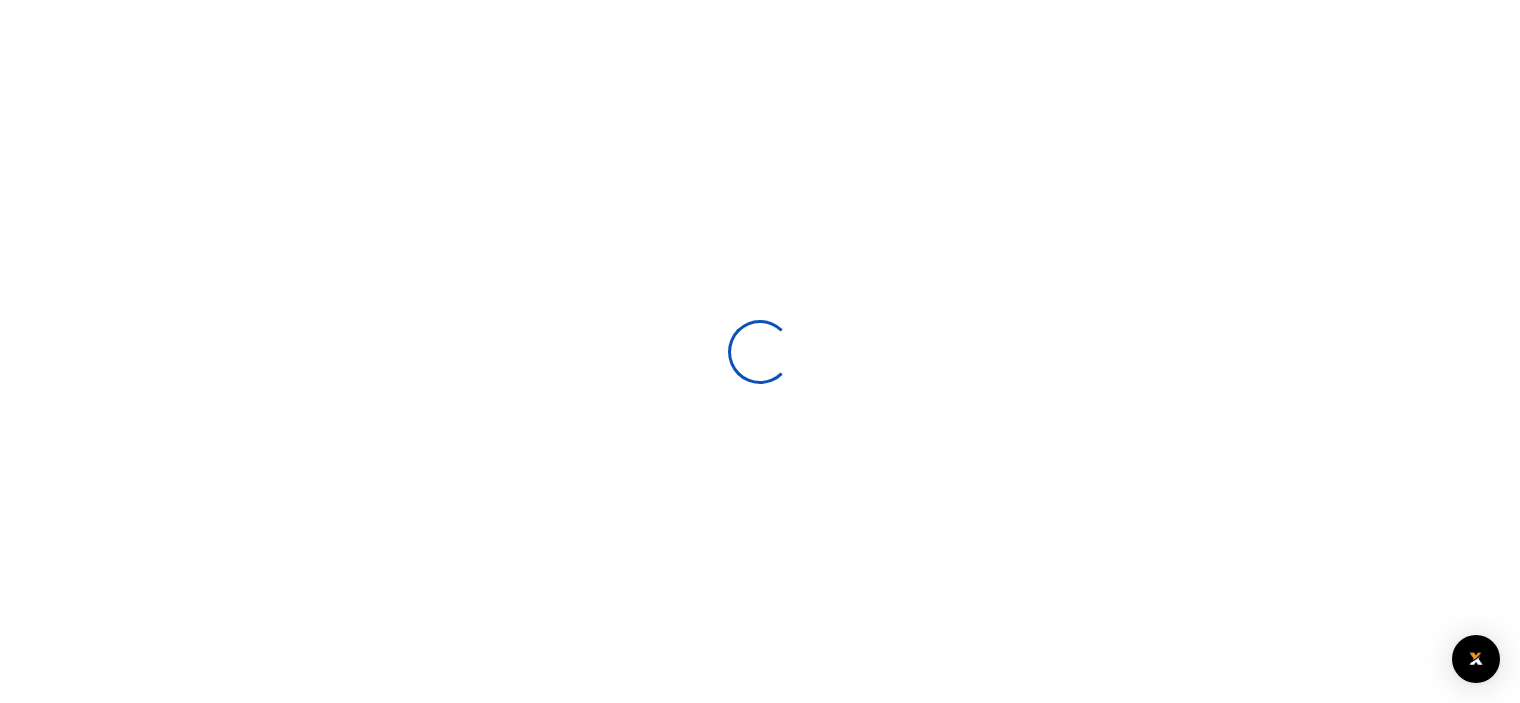 select 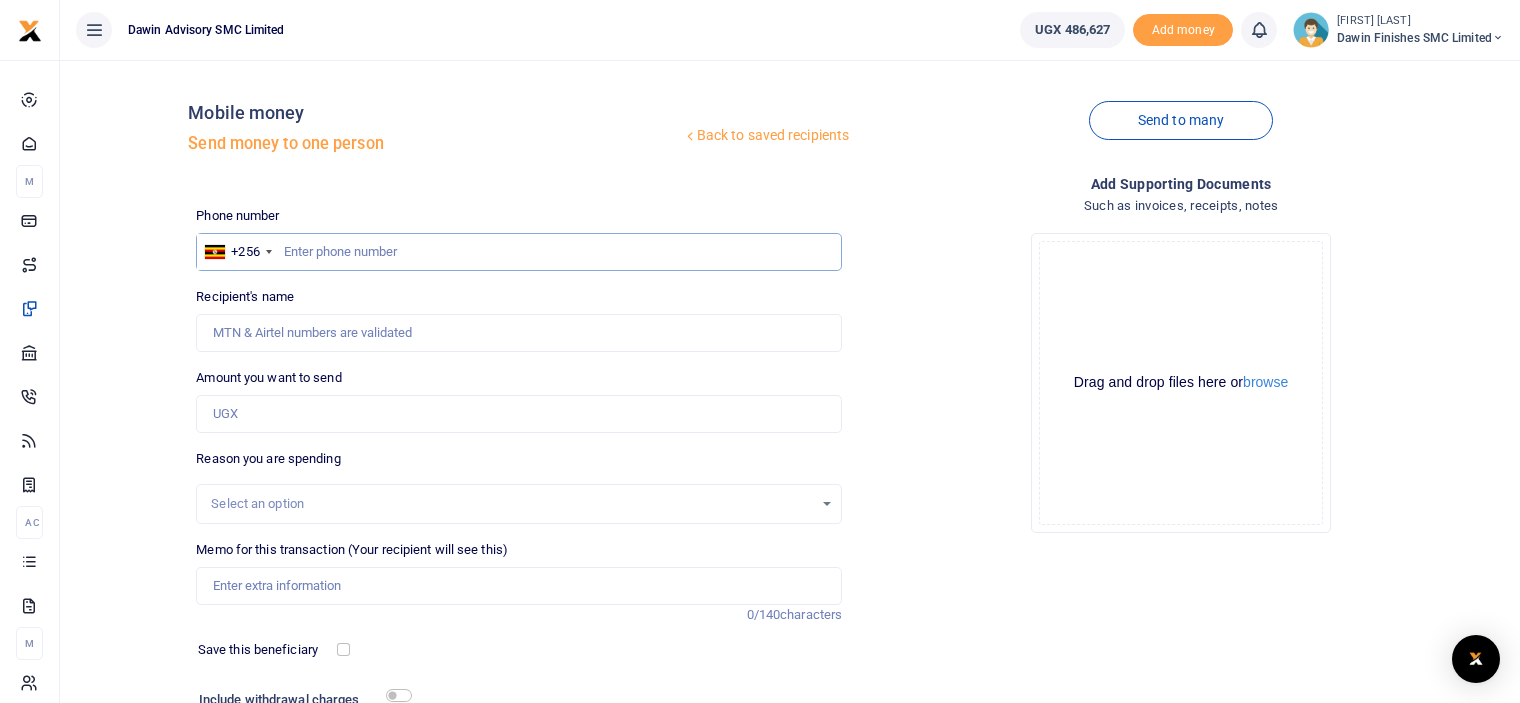click at bounding box center (519, 252) 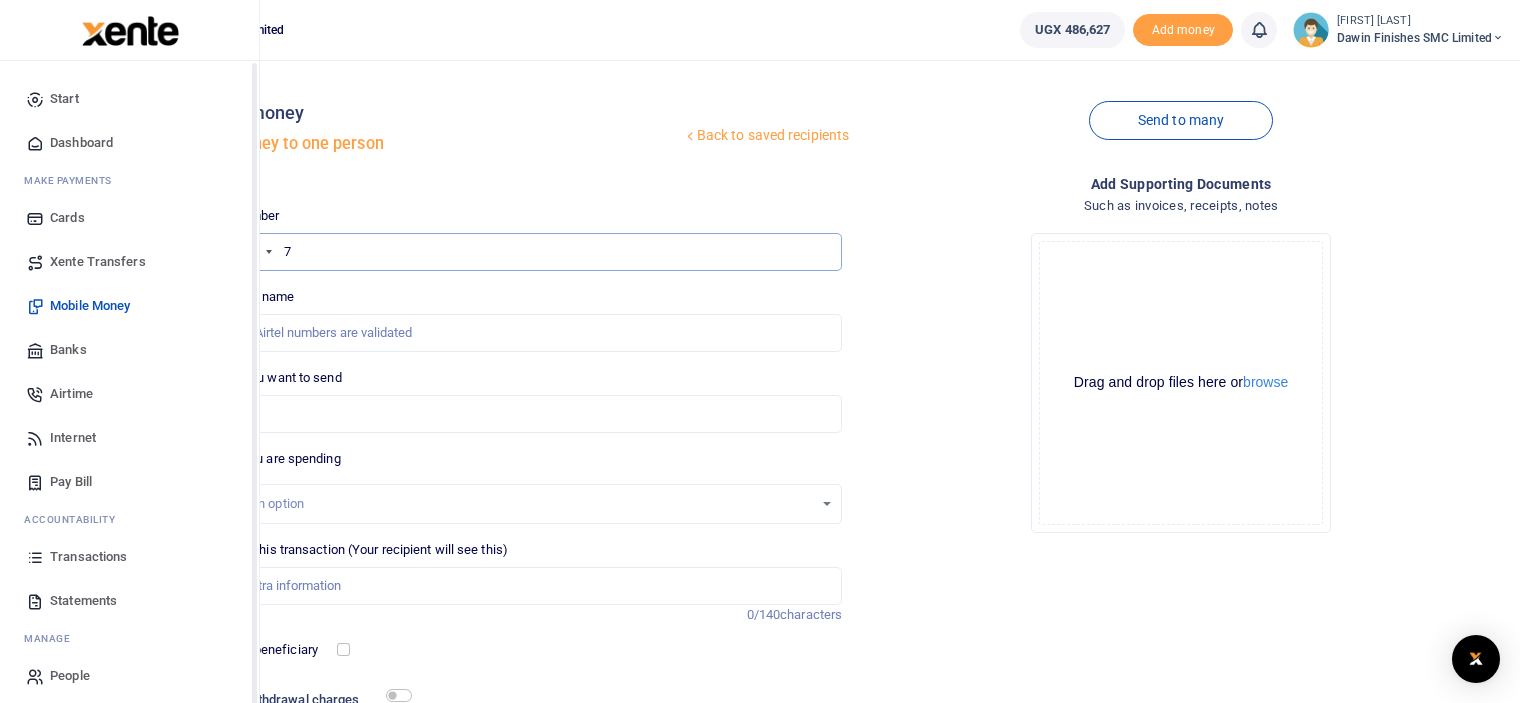 type on "7" 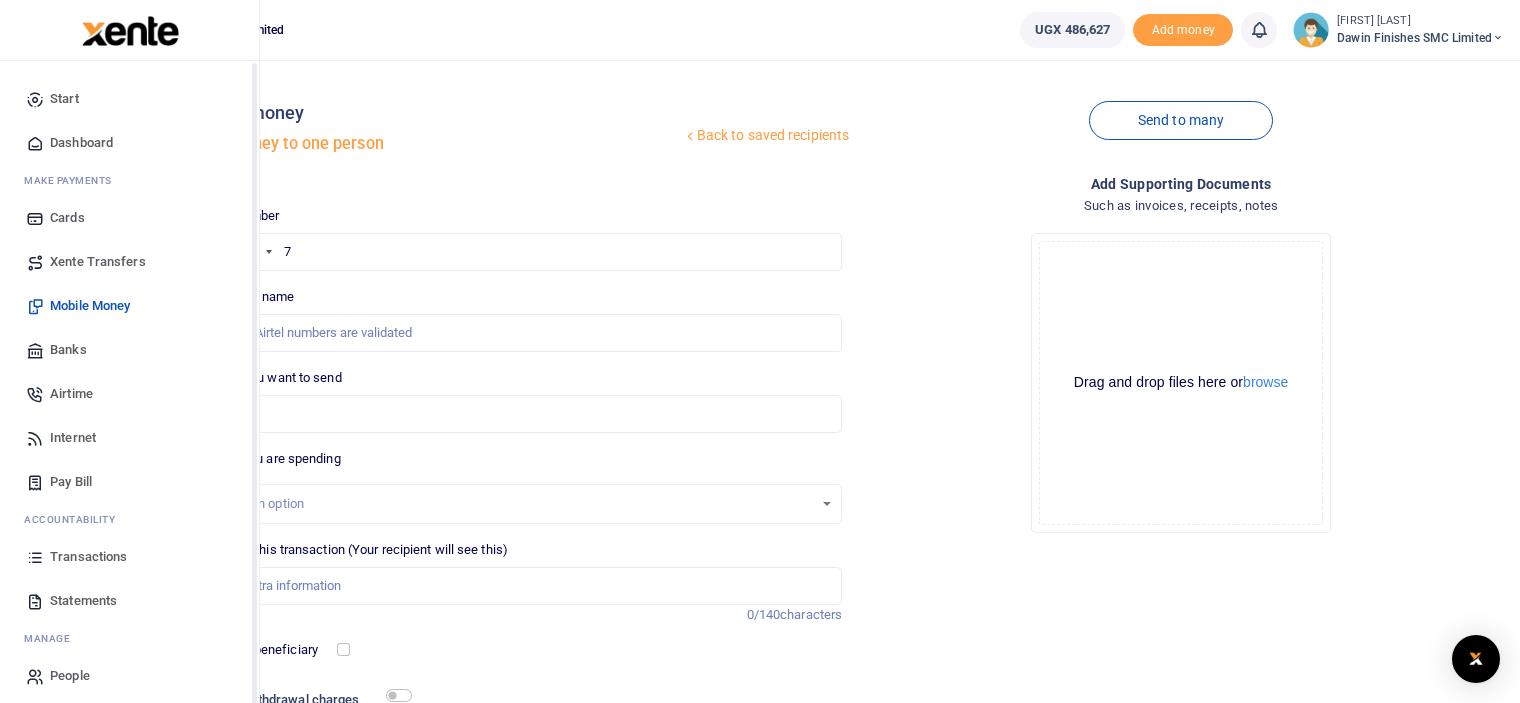 click on "Mobile Money" at bounding box center (90, 306) 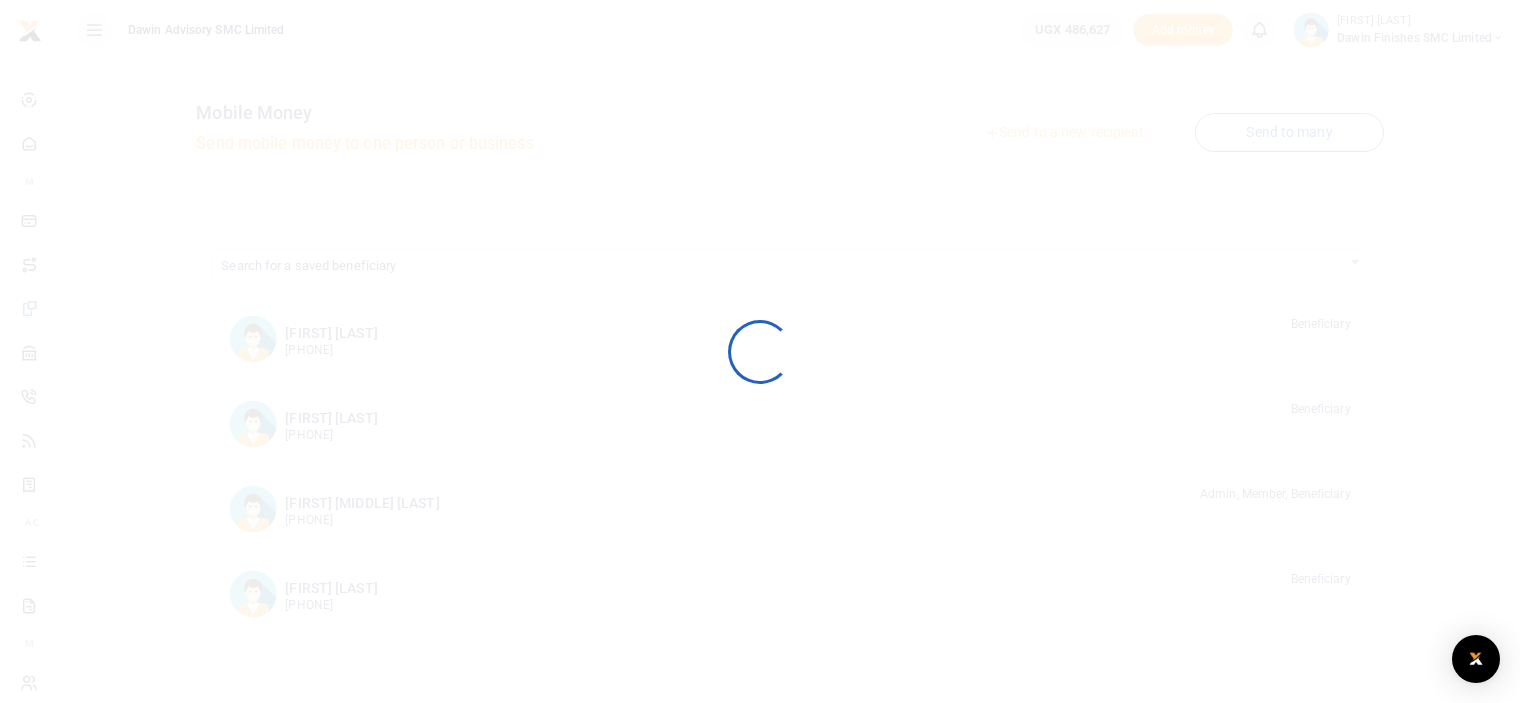 scroll, scrollTop: 0, scrollLeft: 0, axis: both 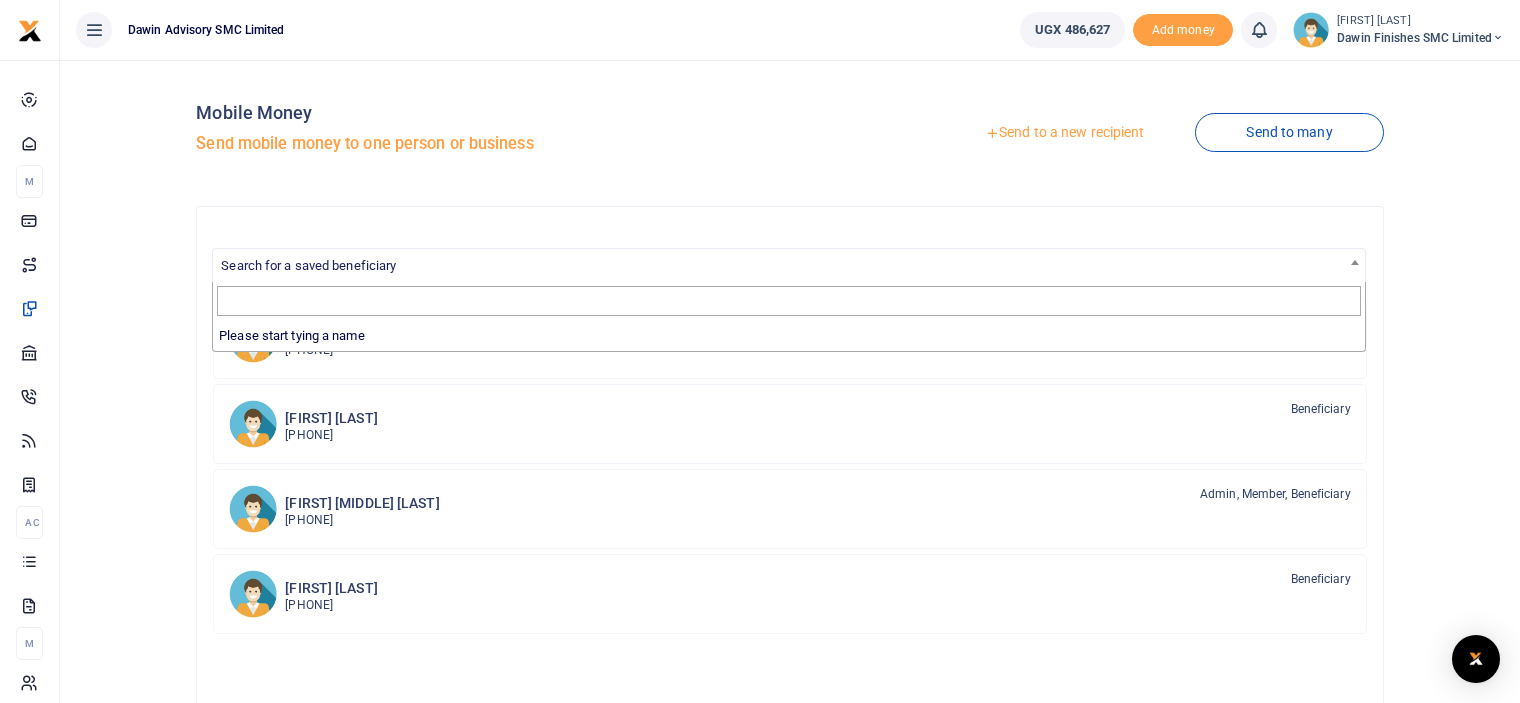 click on "Search for a saved beneficiary" at bounding box center [308, 265] 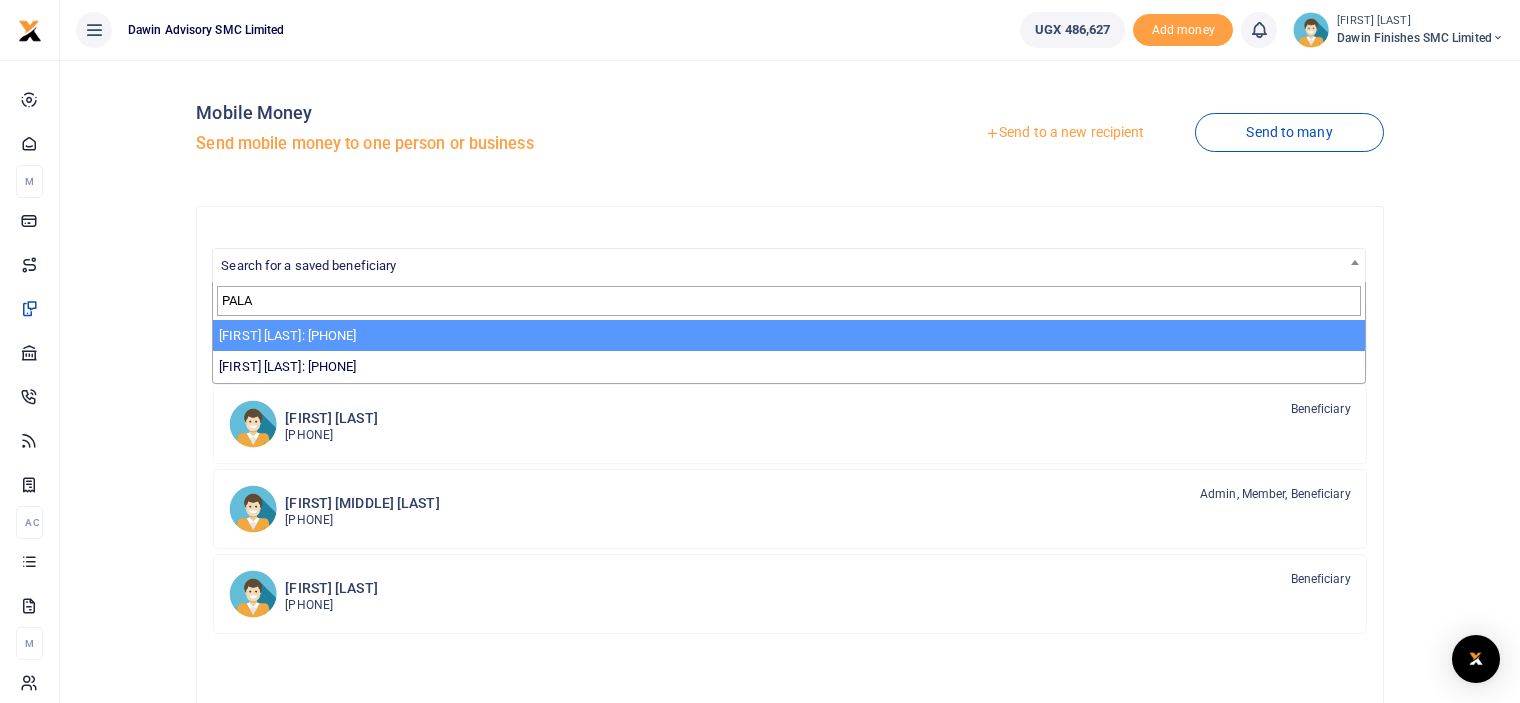 type on "PALA" 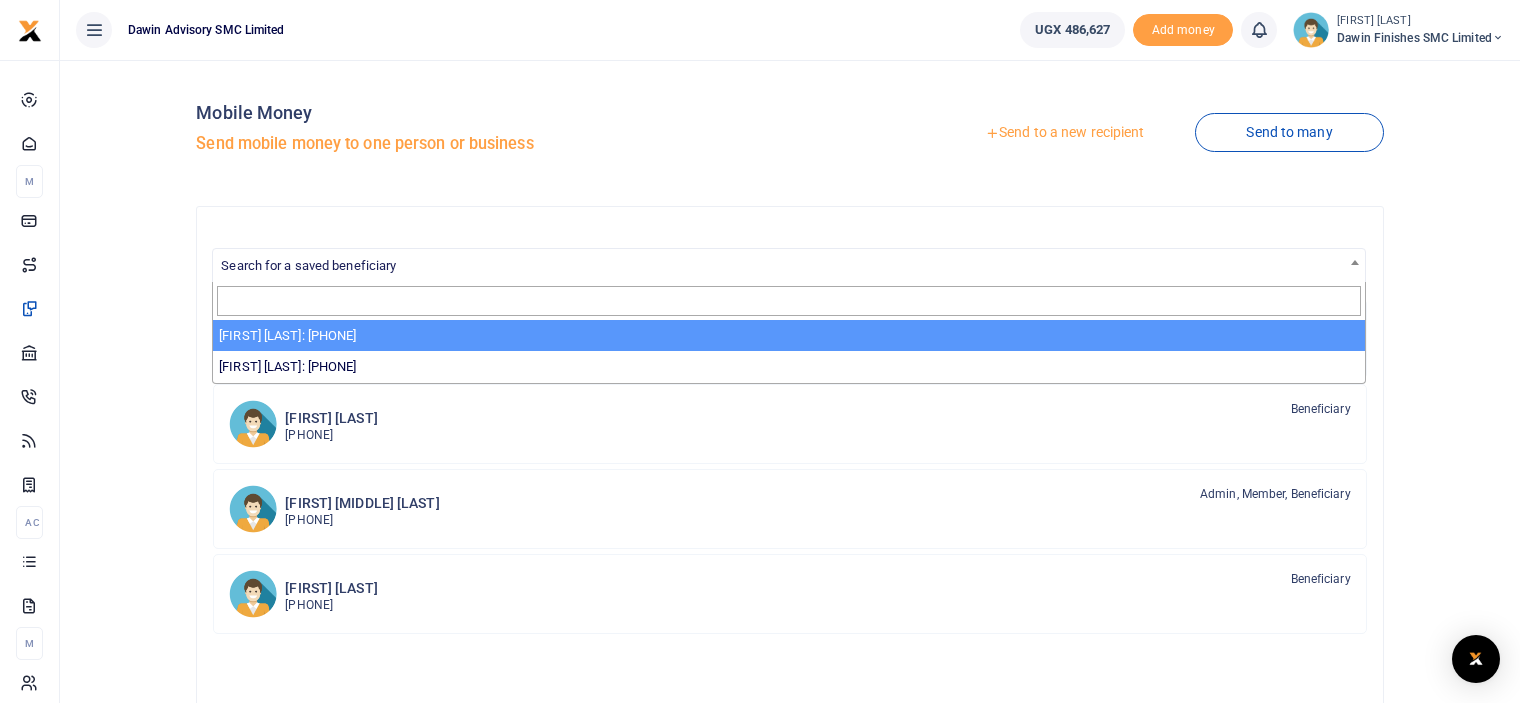 select on "3598" 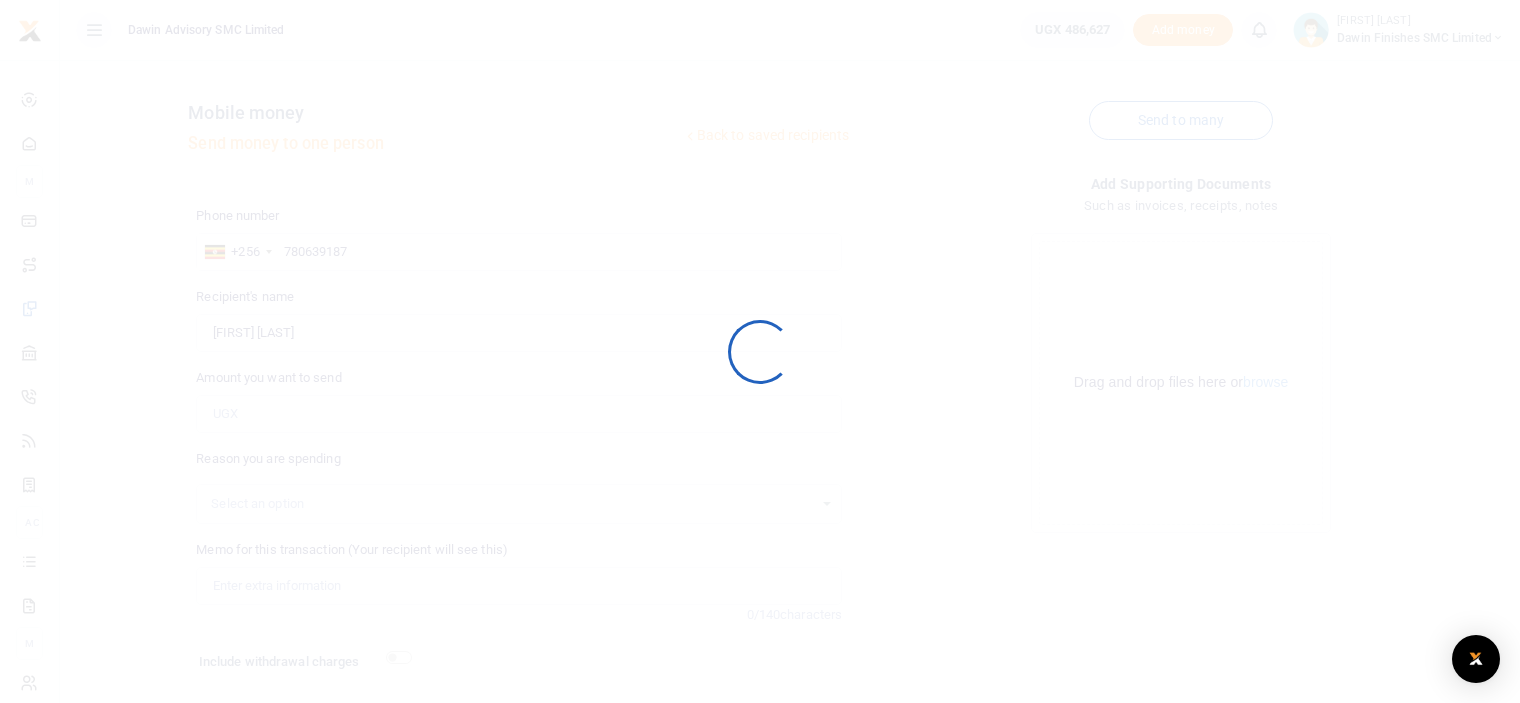 scroll, scrollTop: 0, scrollLeft: 0, axis: both 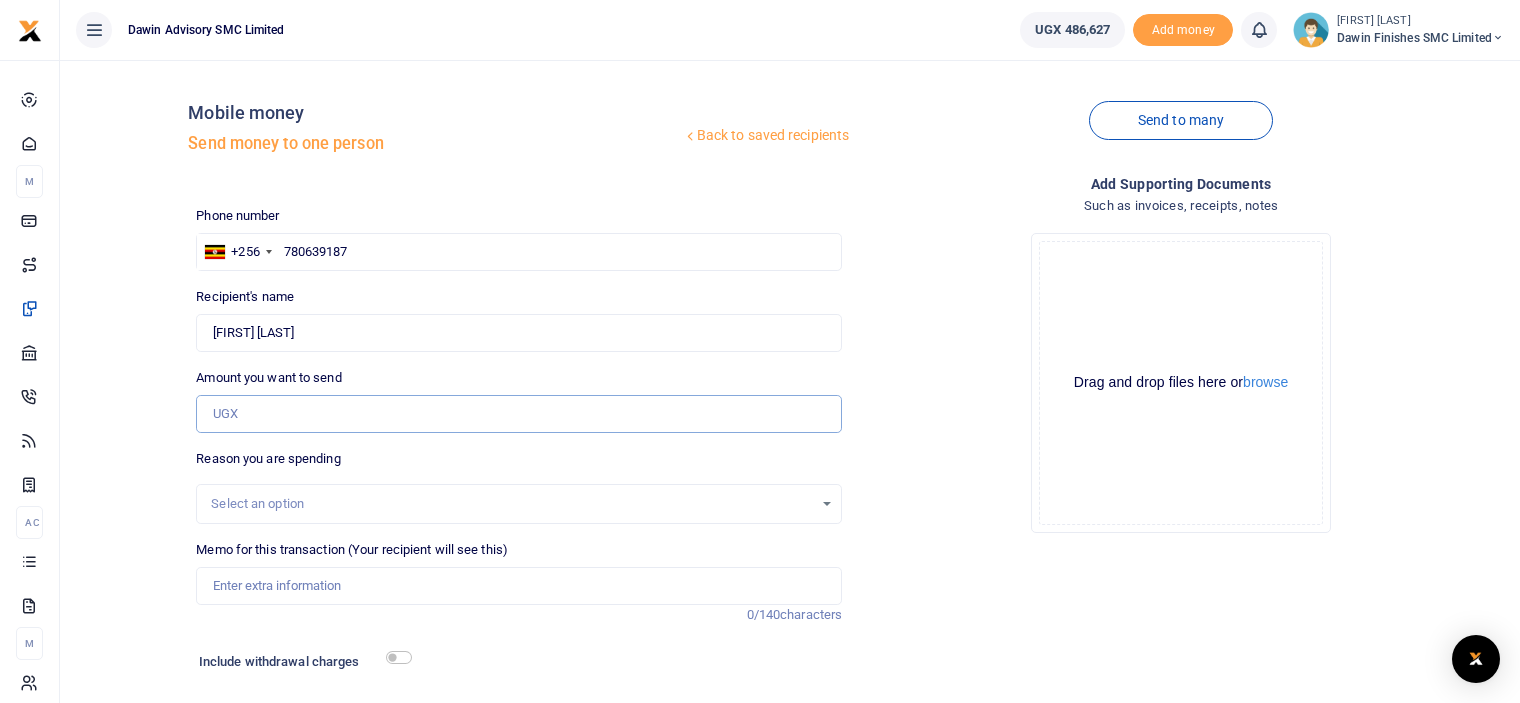 click on "Amount you want to send" at bounding box center [519, 414] 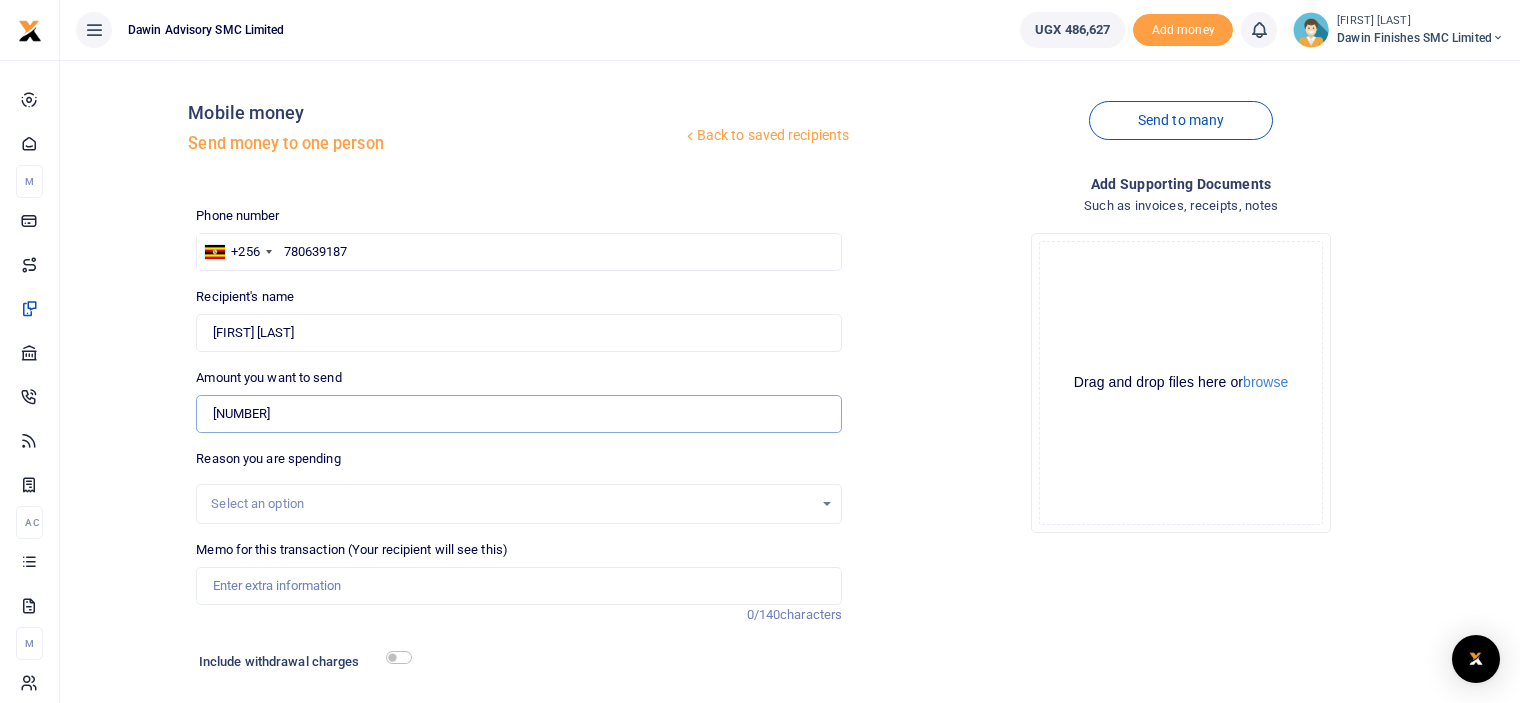 type on "[NUMBER]" 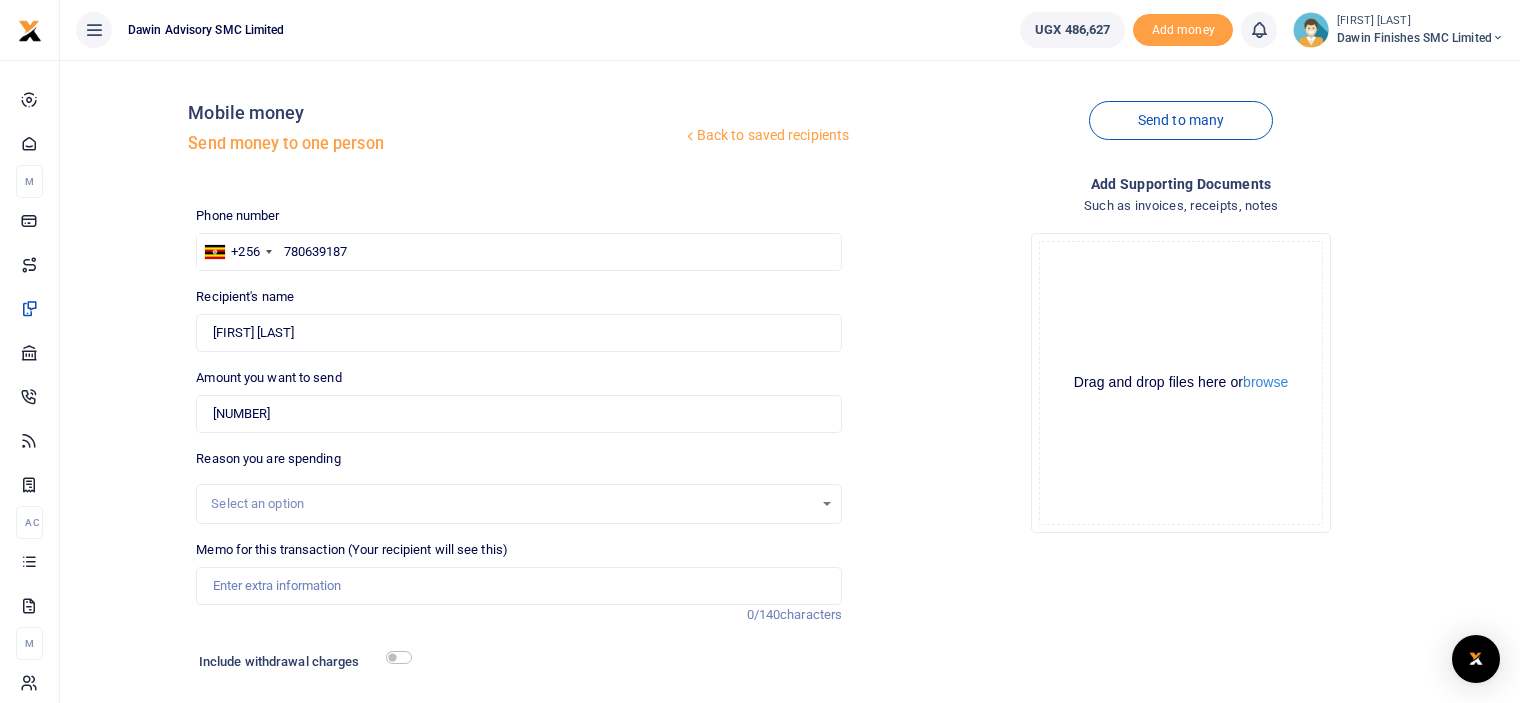 click on "Drop your files here Drag and drop files here or  browse Powered by  Uppy" at bounding box center [1181, 383] 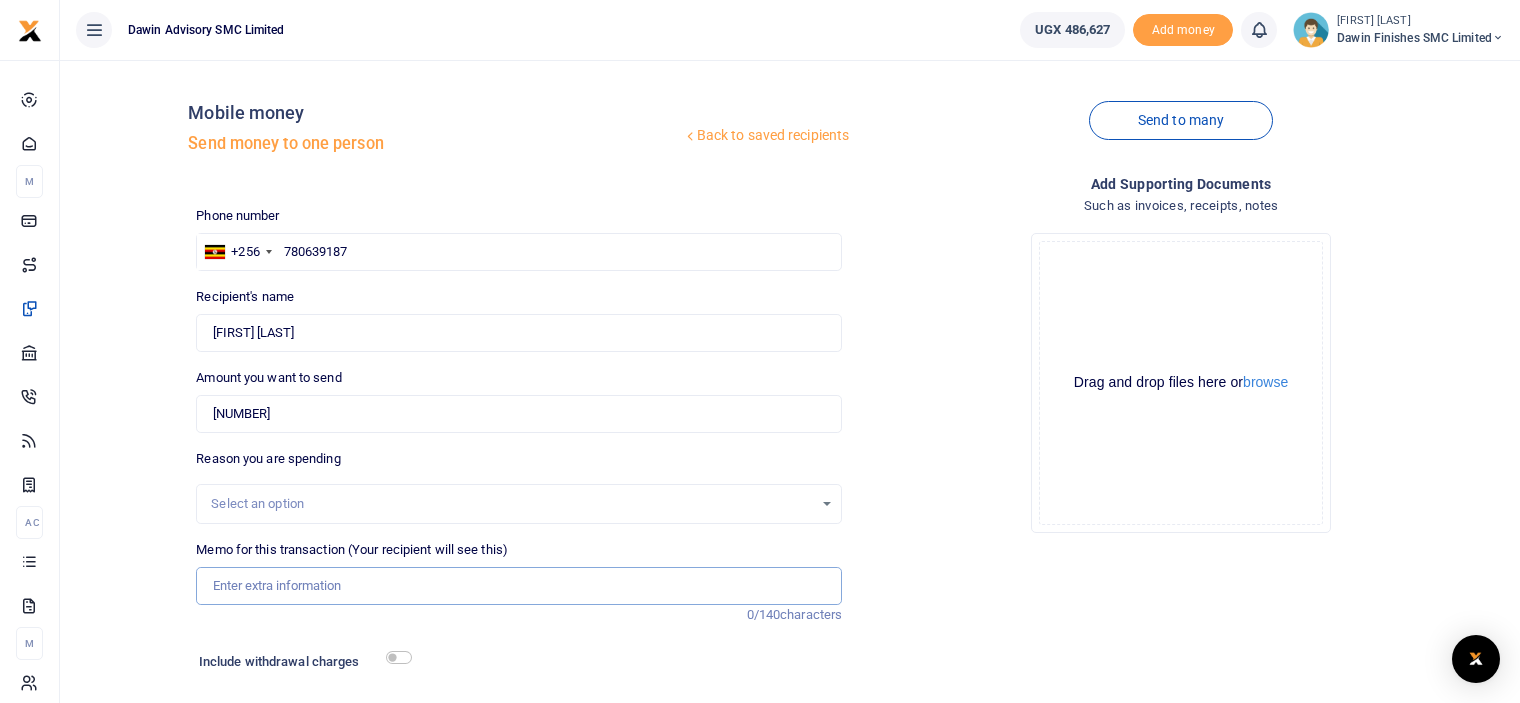 click on "Memo for this transaction (Your recipient will see this)" at bounding box center [519, 586] 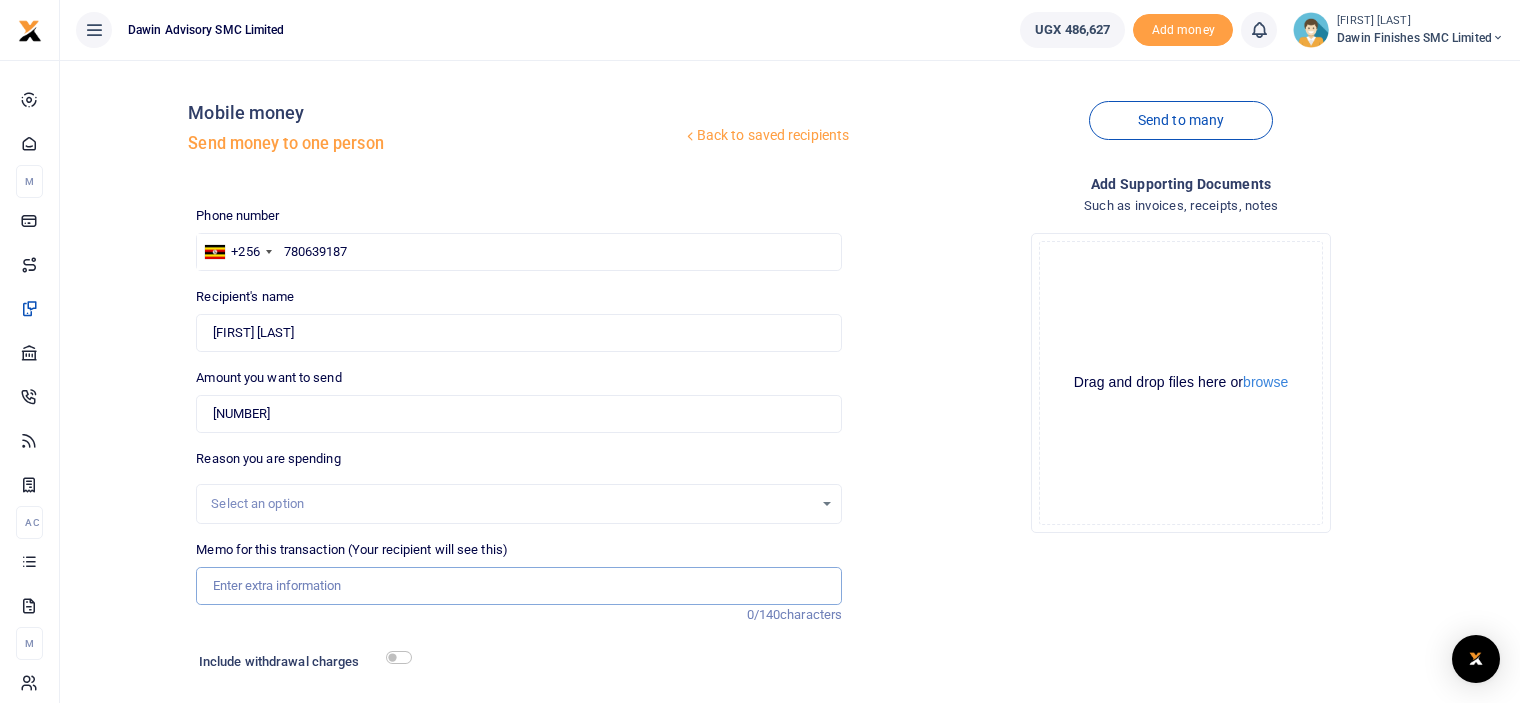 type on "b" 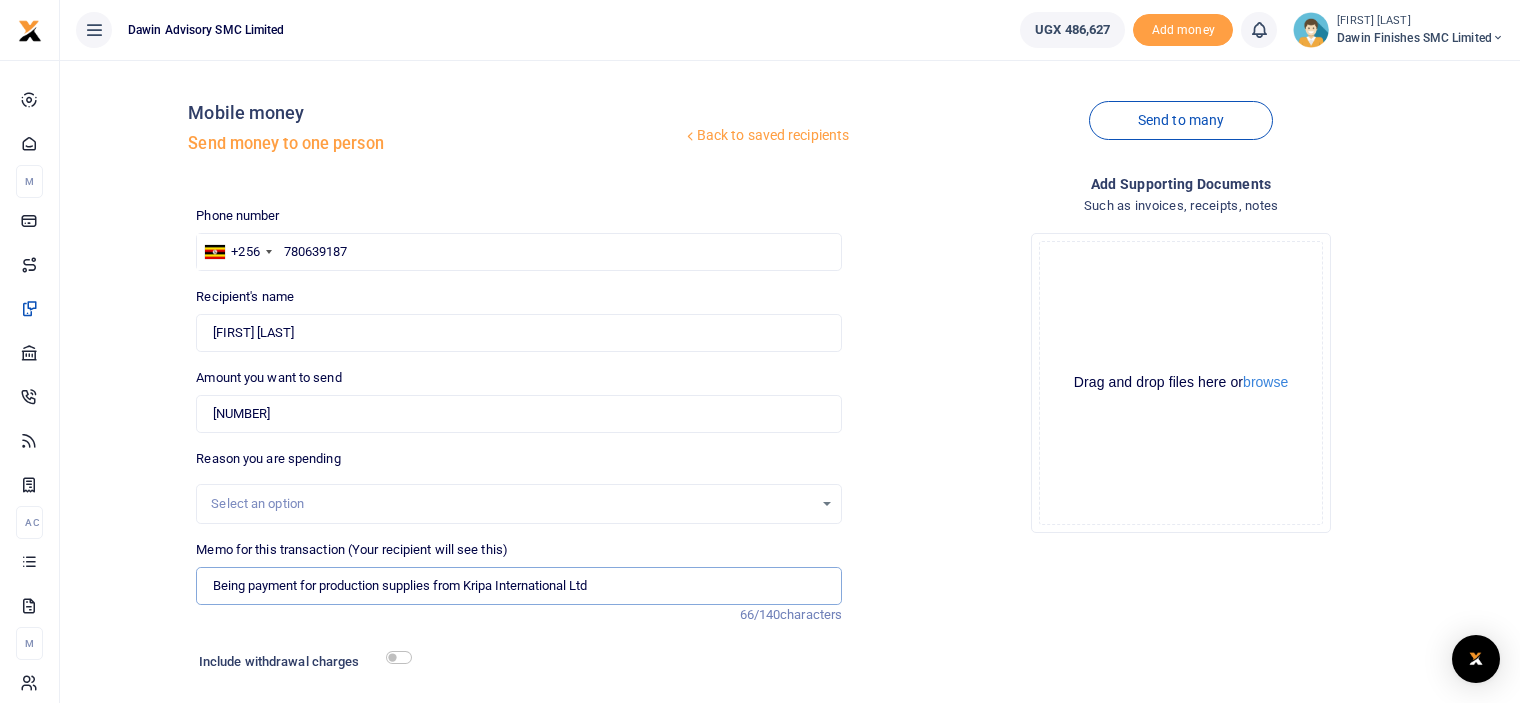 type on "Being payment for production supplies from Kripa International Ltd" 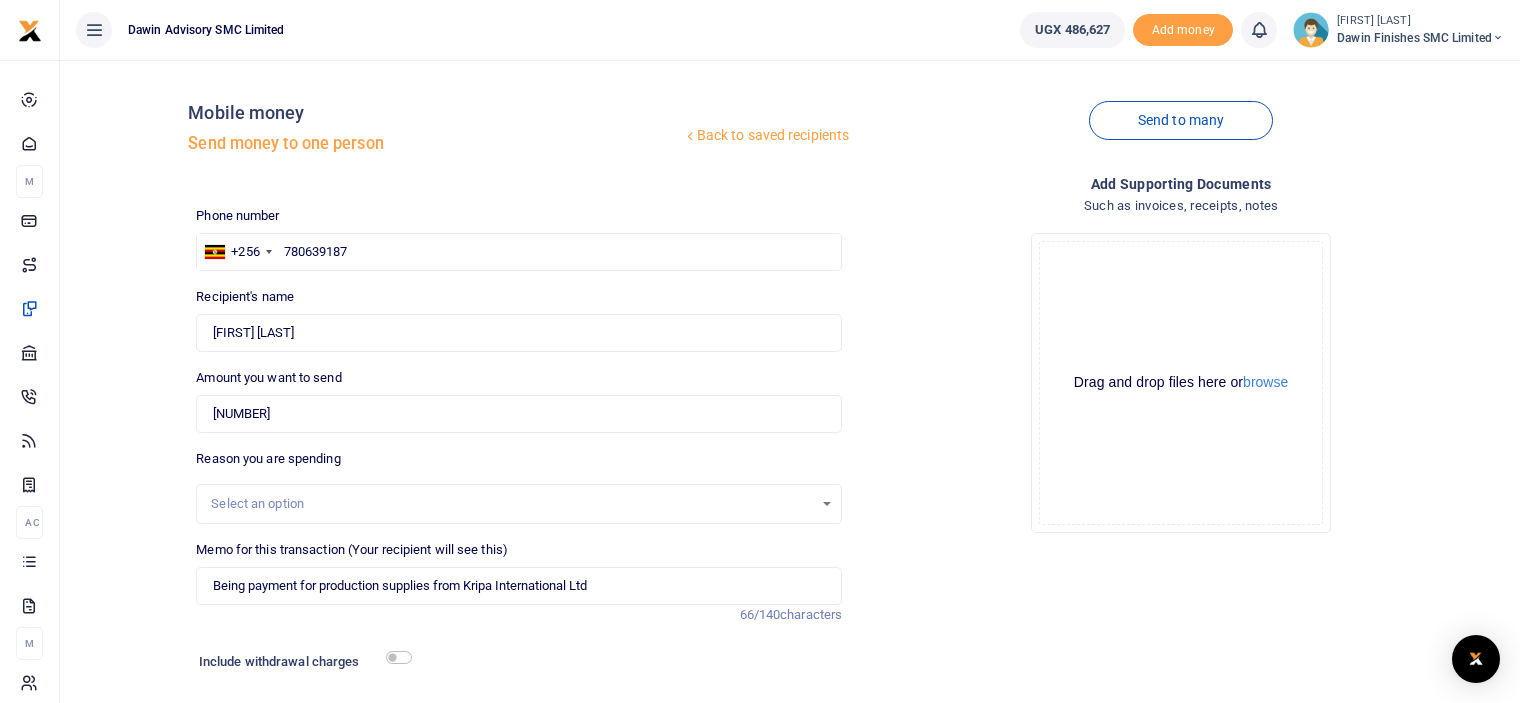 click on "Drop your files here Drag and drop files here or  browse Powered by  Uppy" at bounding box center (1181, 383) 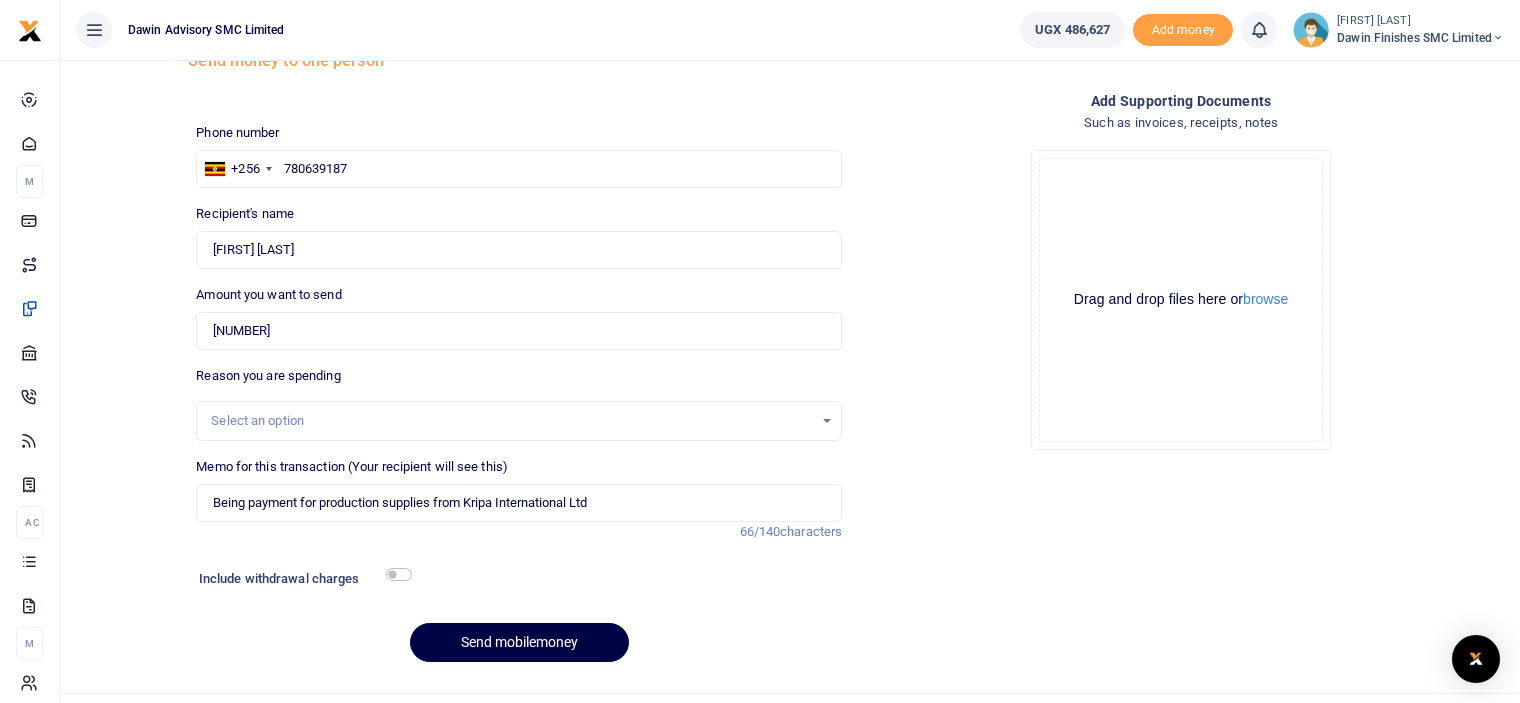 scroll, scrollTop: 124, scrollLeft: 0, axis: vertical 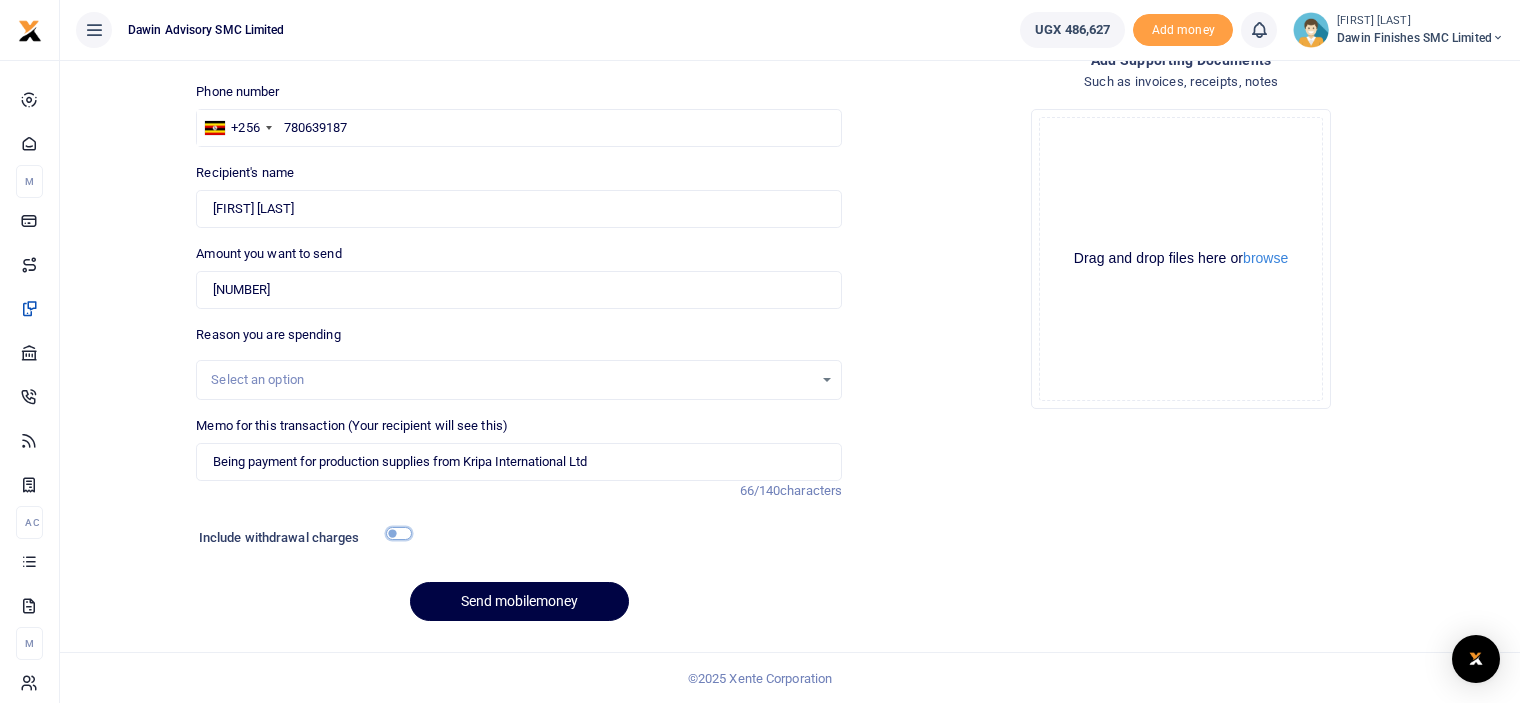 click at bounding box center (399, 533) 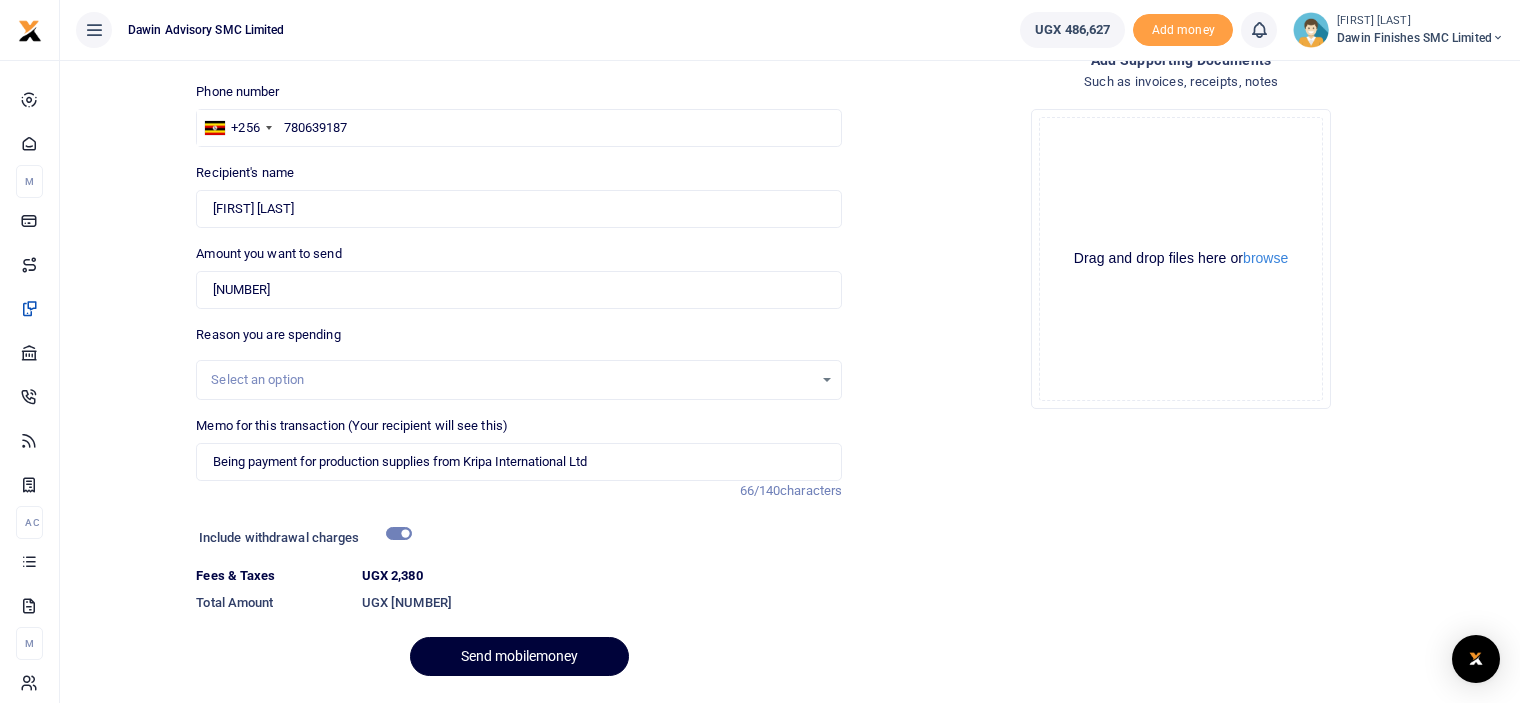click on "Send mobilemoney" at bounding box center [519, 656] 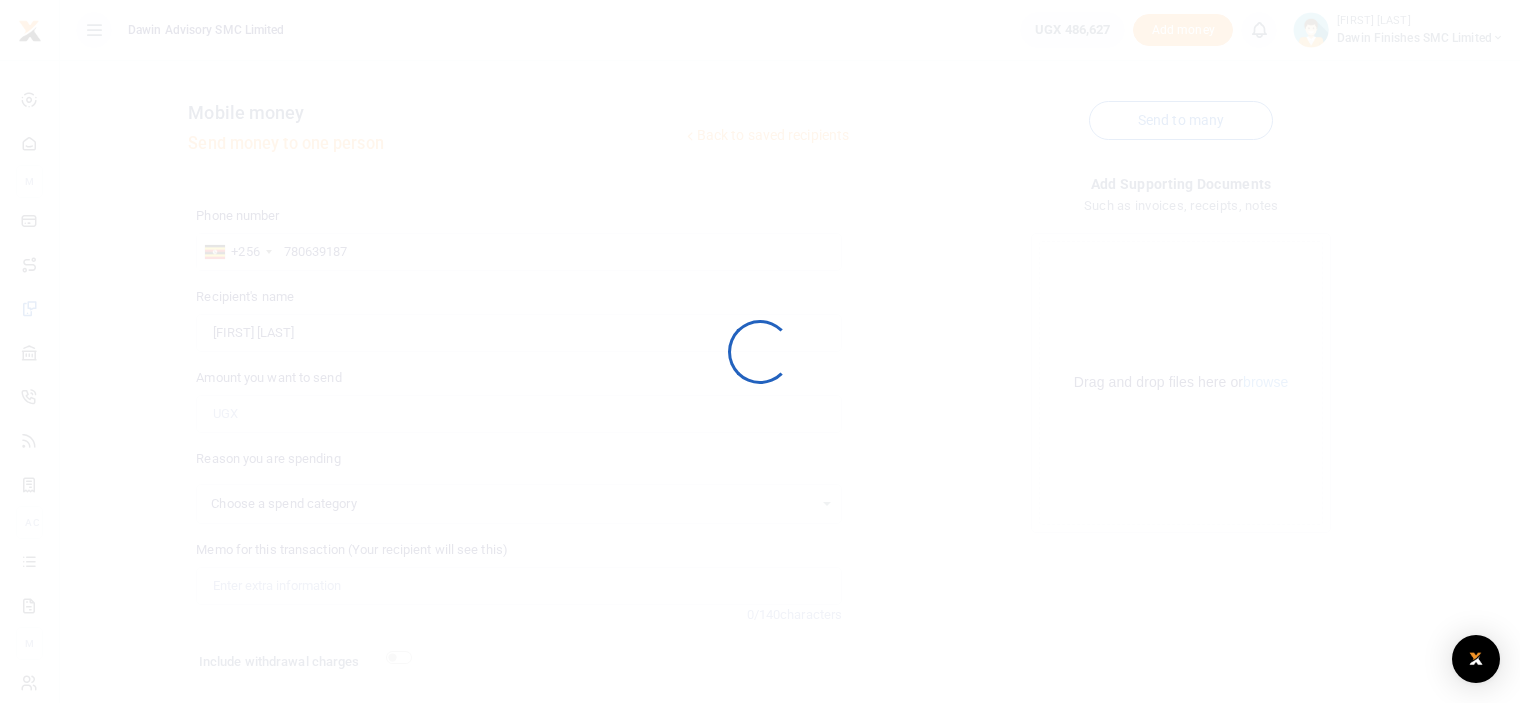 select 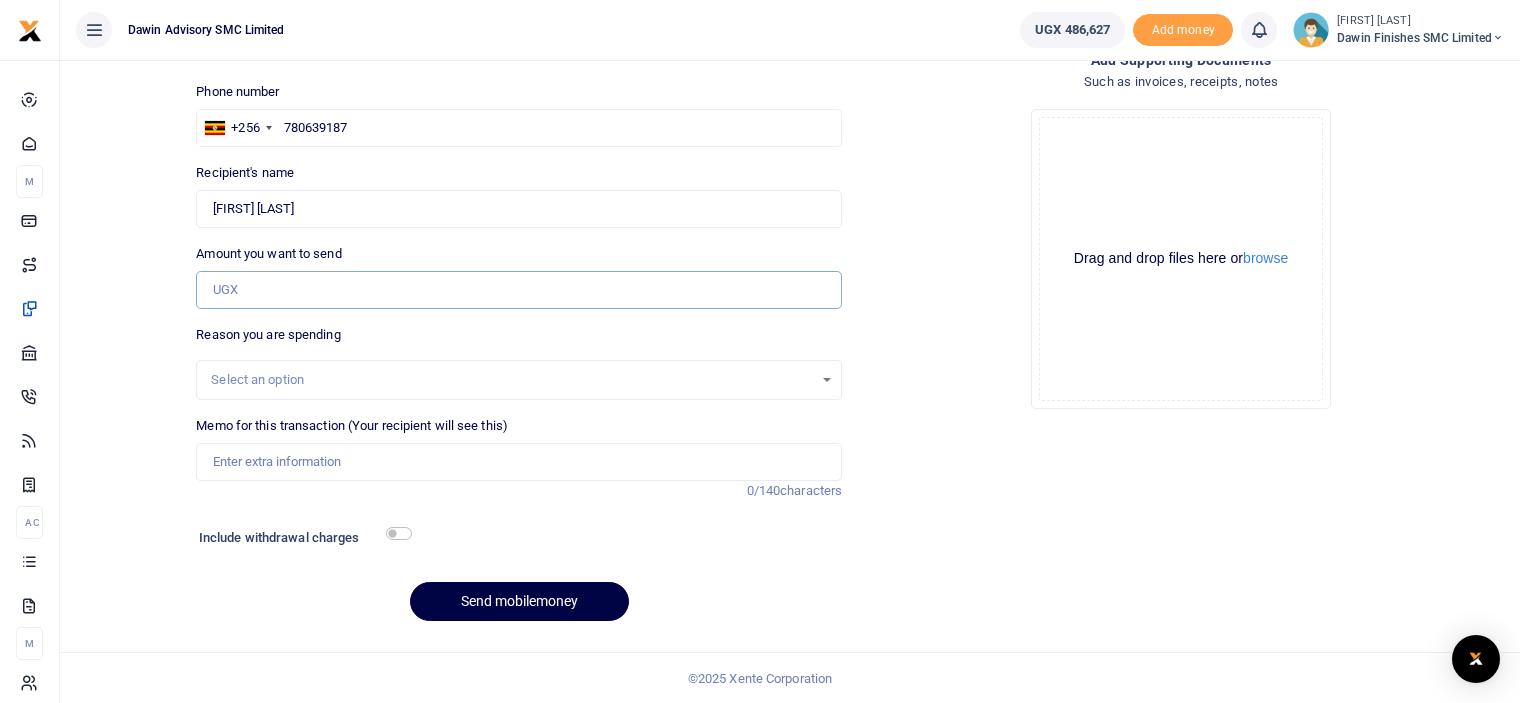 click on "Amount you want to send" at bounding box center [519, 290] 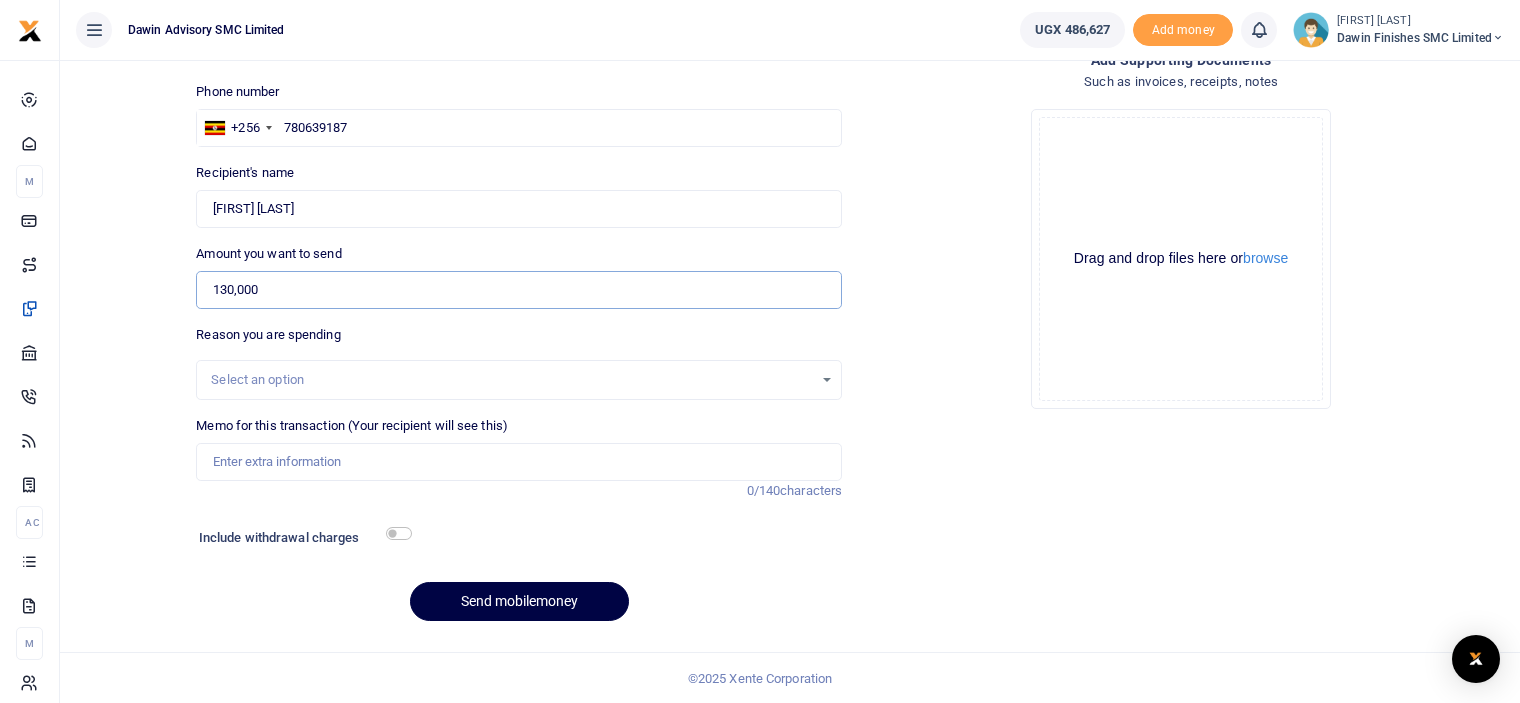 type on "130,000" 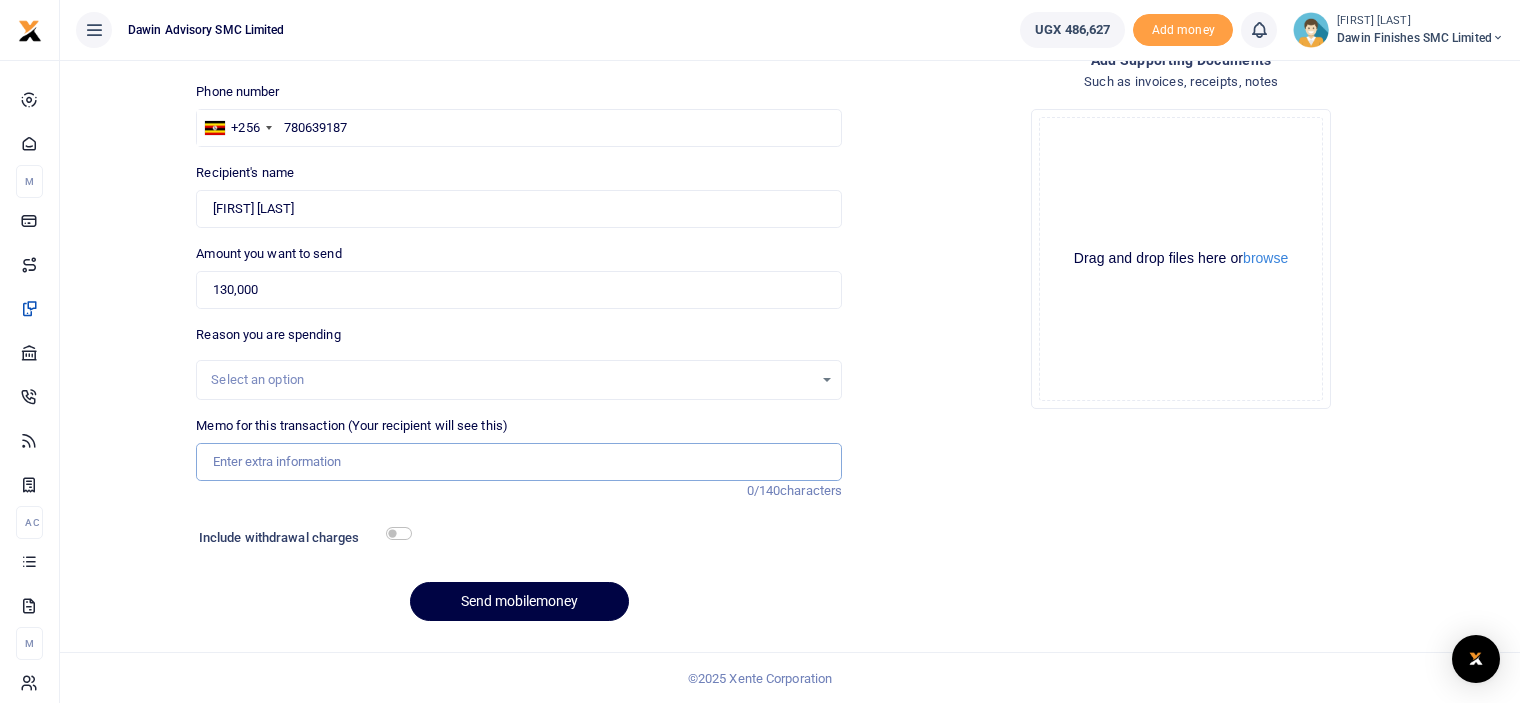 click on "Memo for this transaction (Your recipient will see this)" at bounding box center [519, 462] 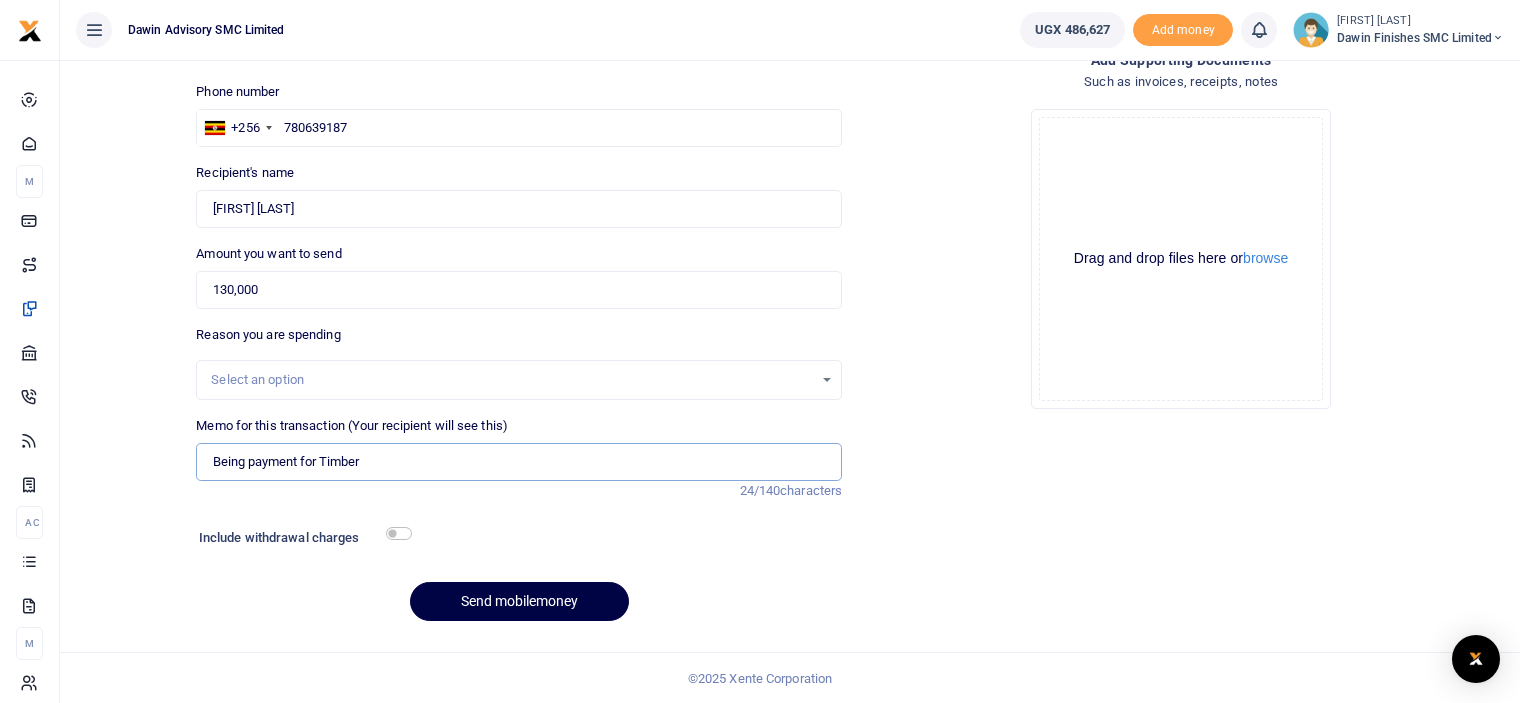 type on "Being payment for Timber" 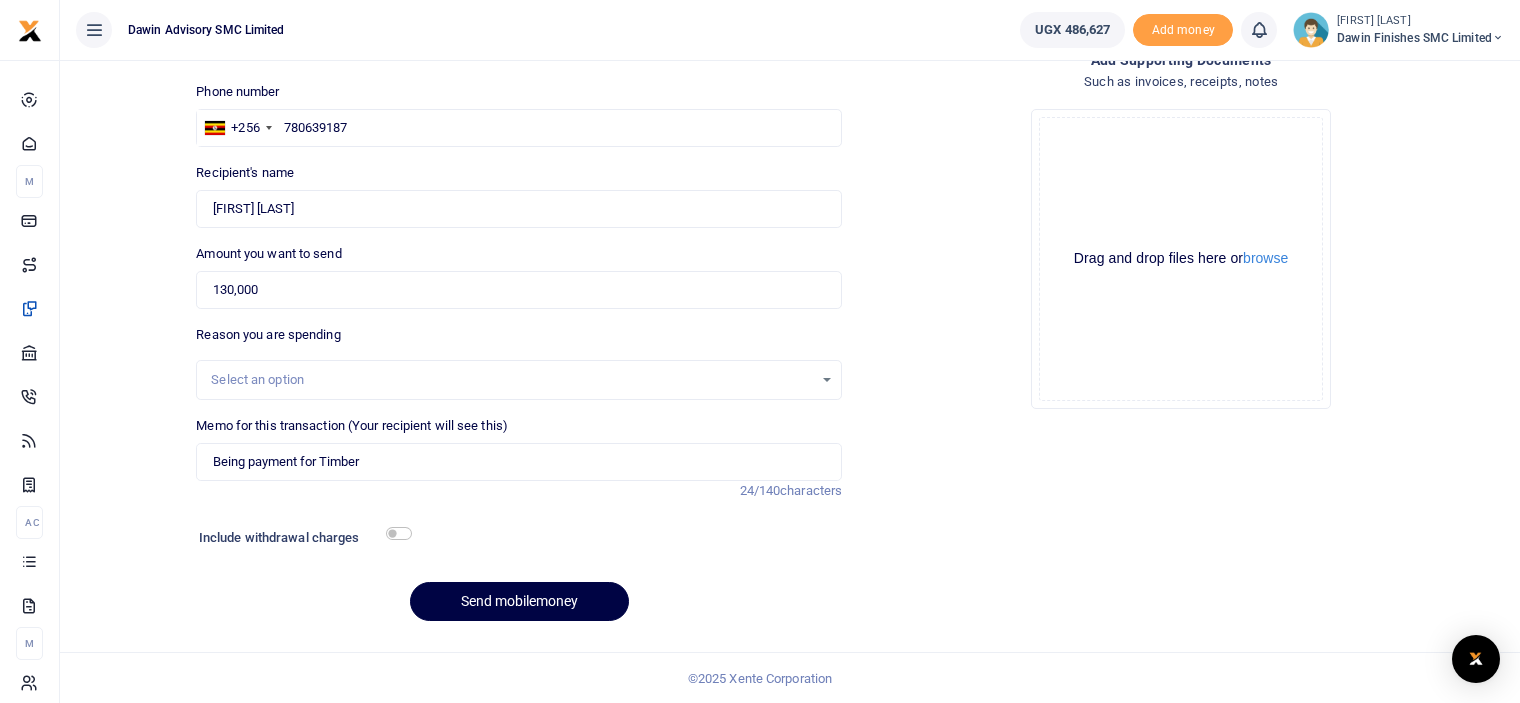 click on "Phone number
[PHONE]
Phone is required.
Recipient's name
[FIRST] [LAST]
Name is required.
Amount you want to send
[AMOUNT]
Amount is required.
Reason you are spending" at bounding box center [519, 359] 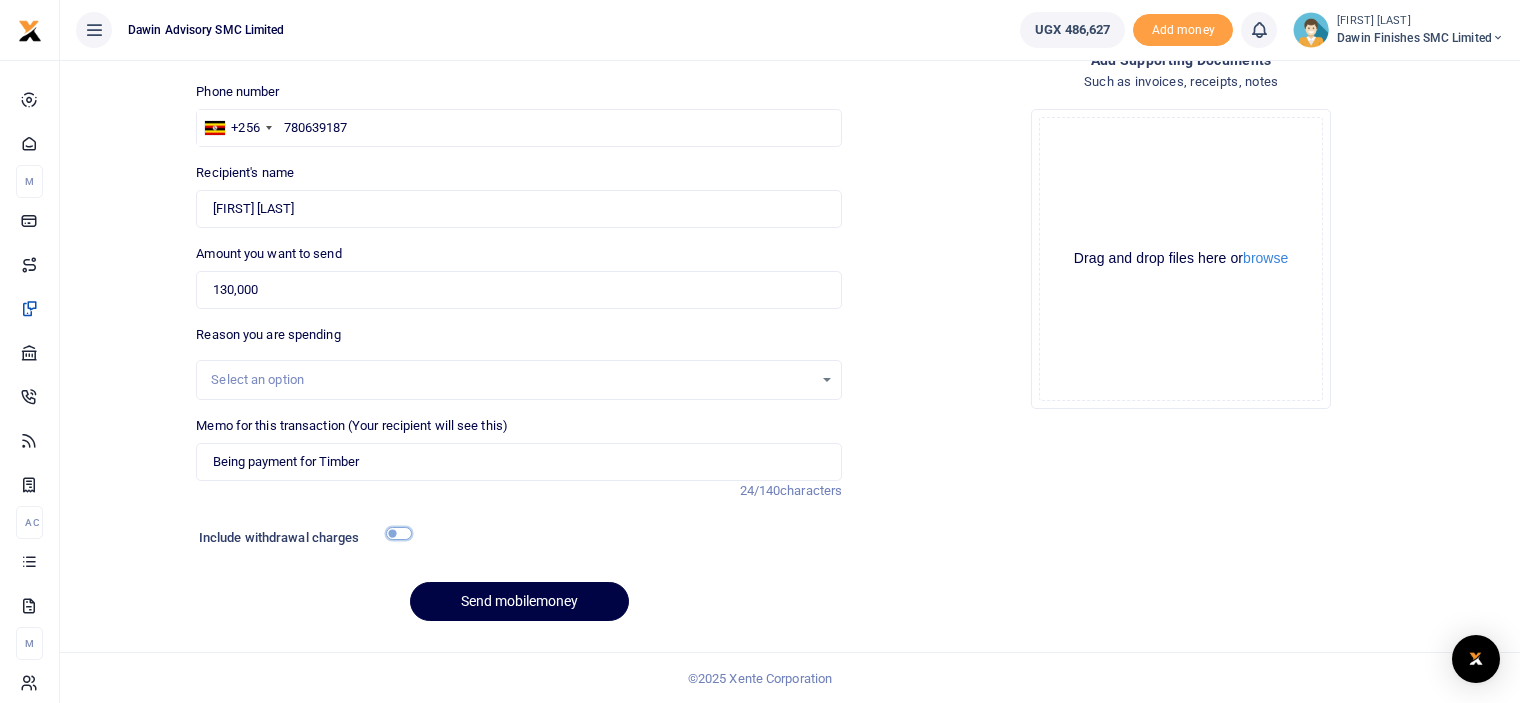 click at bounding box center [399, 533] 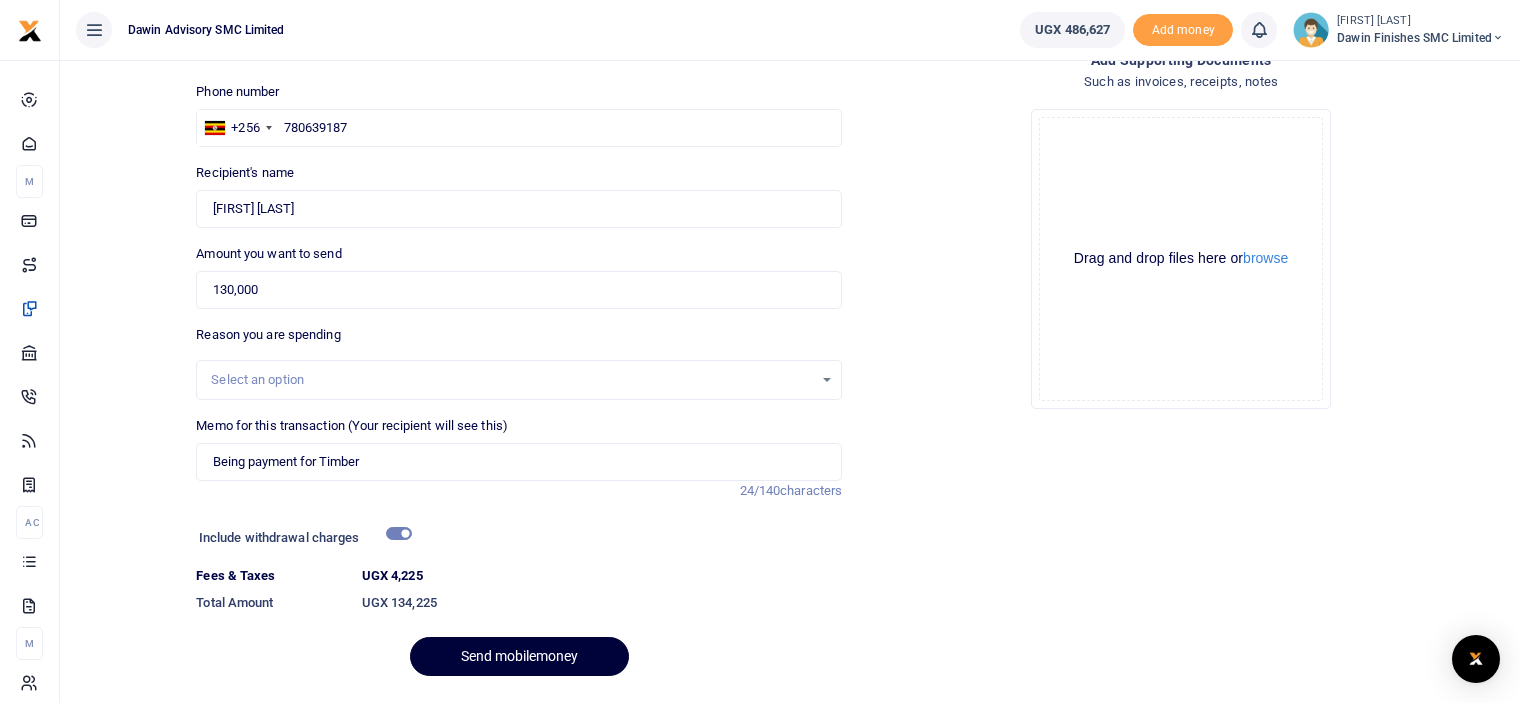 click on "Send mobilemoney" at bounding box center [519, 656] 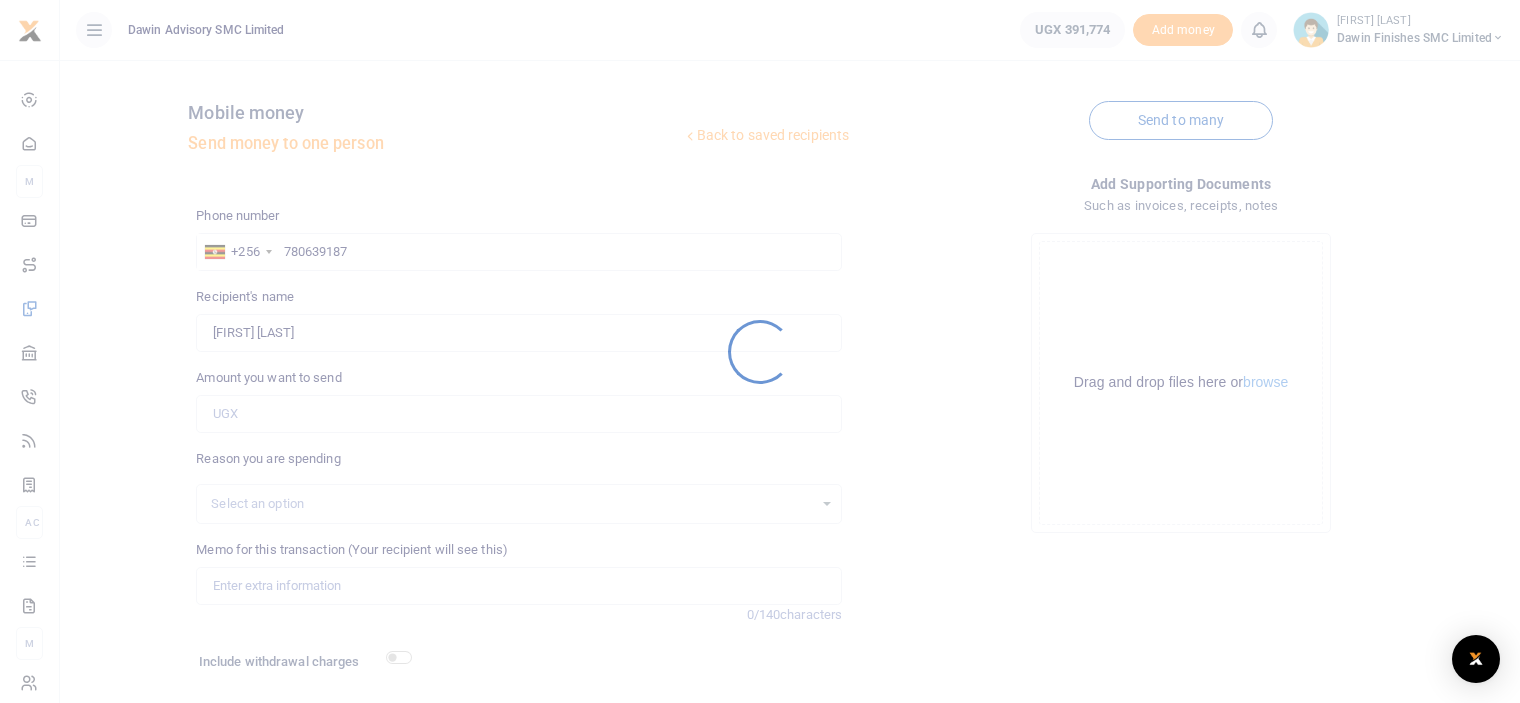 scroll, scrollTop: 124, scrollLeft: 0, axis: vertical 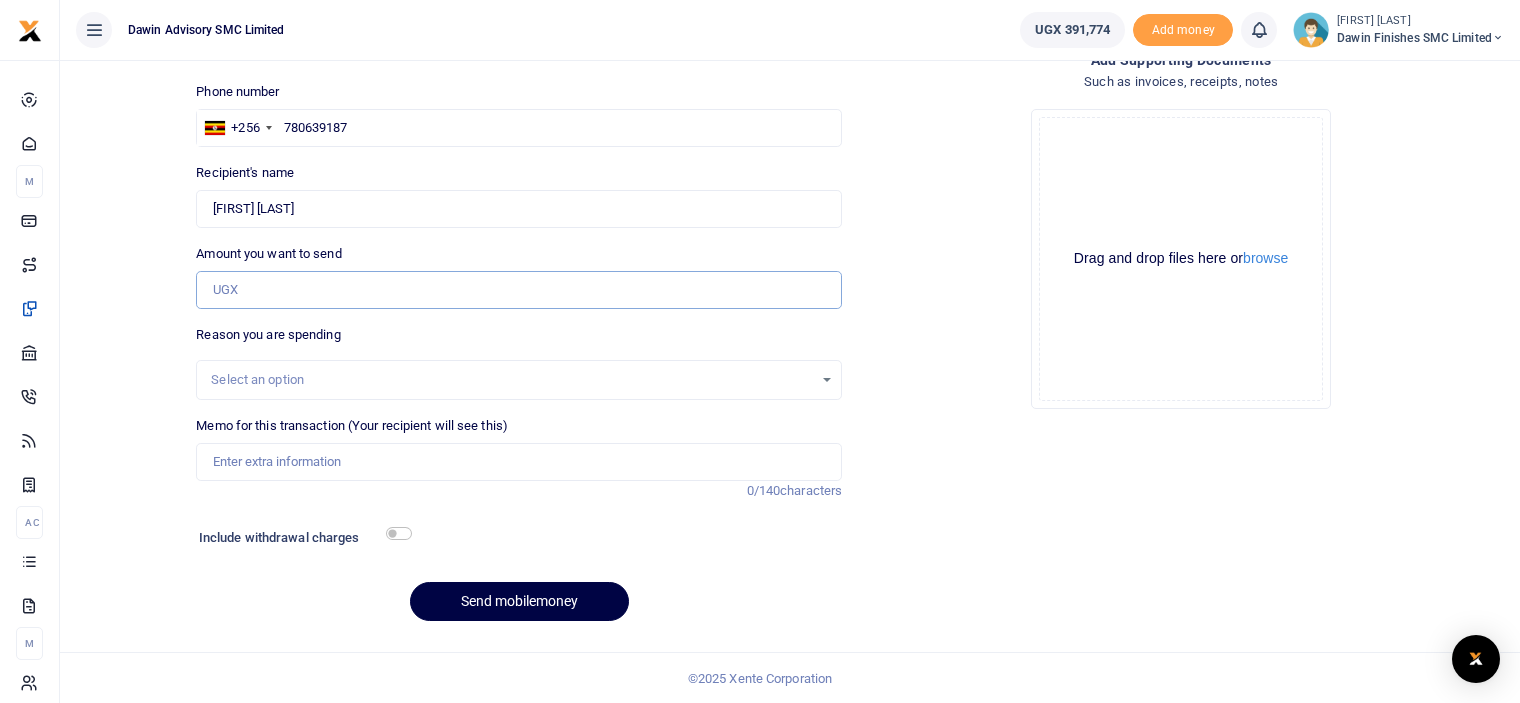 click on "Amount you want to send" at bounding box center (519, 290) 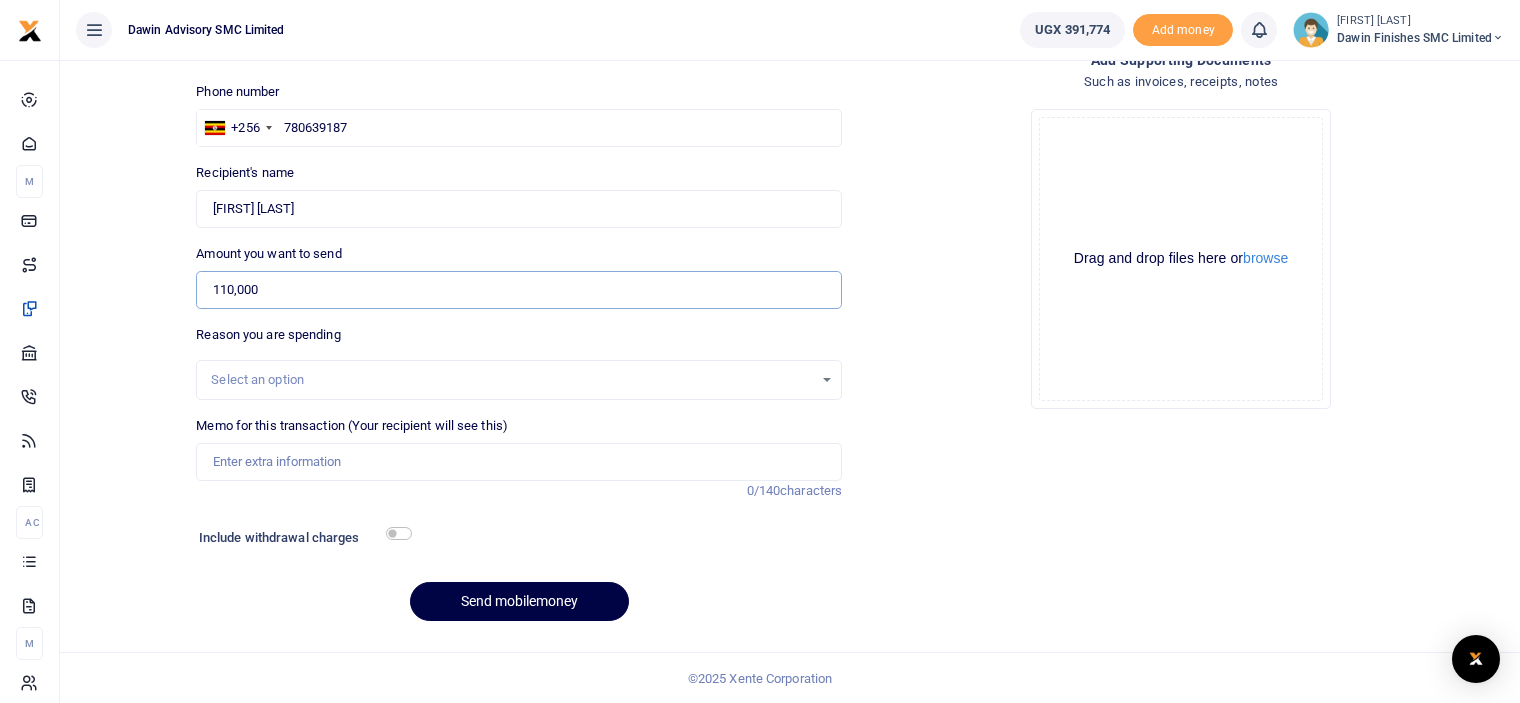 type on "110,000" 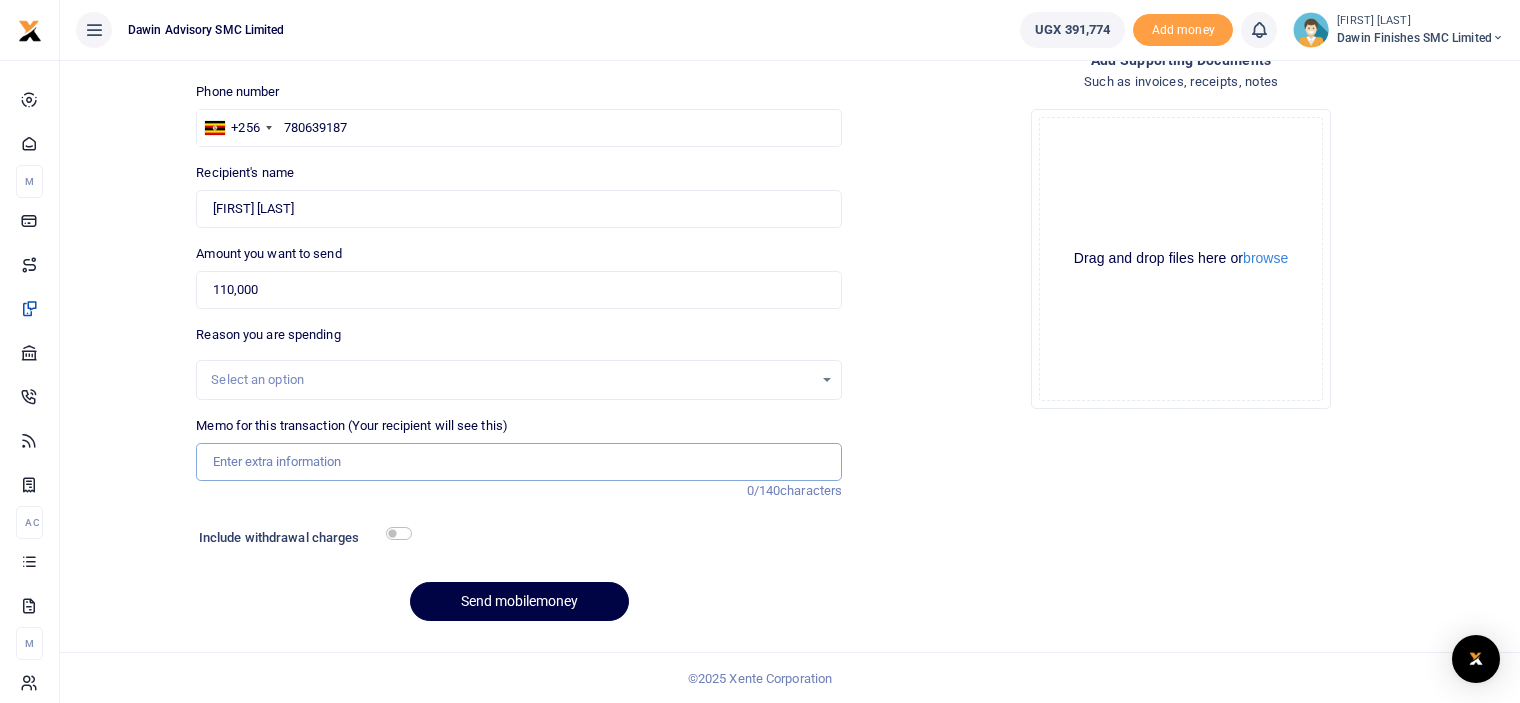 click on "Memo for this transaction (Your recipient will see this)" at bounding box center [519, 462] 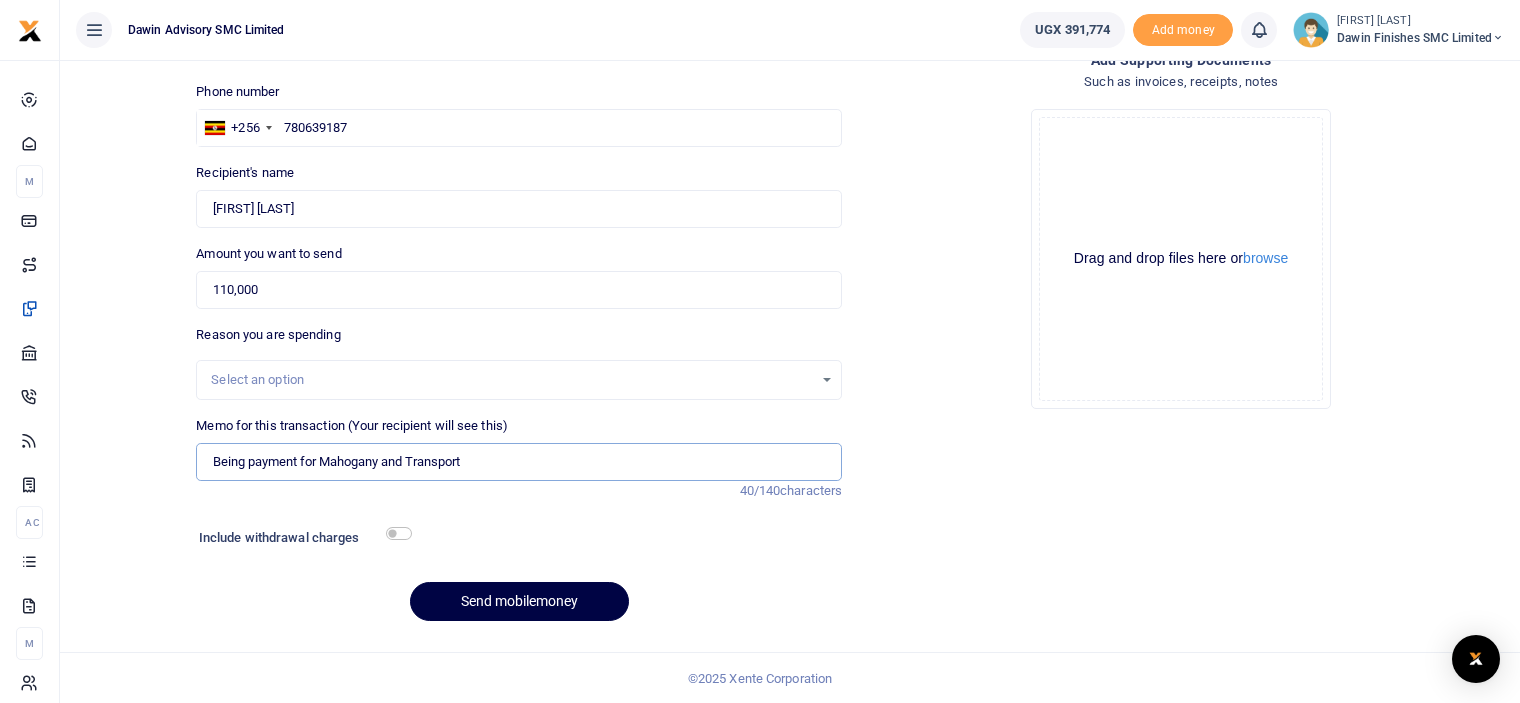 type on "Being payment for Mahogany and Transport" 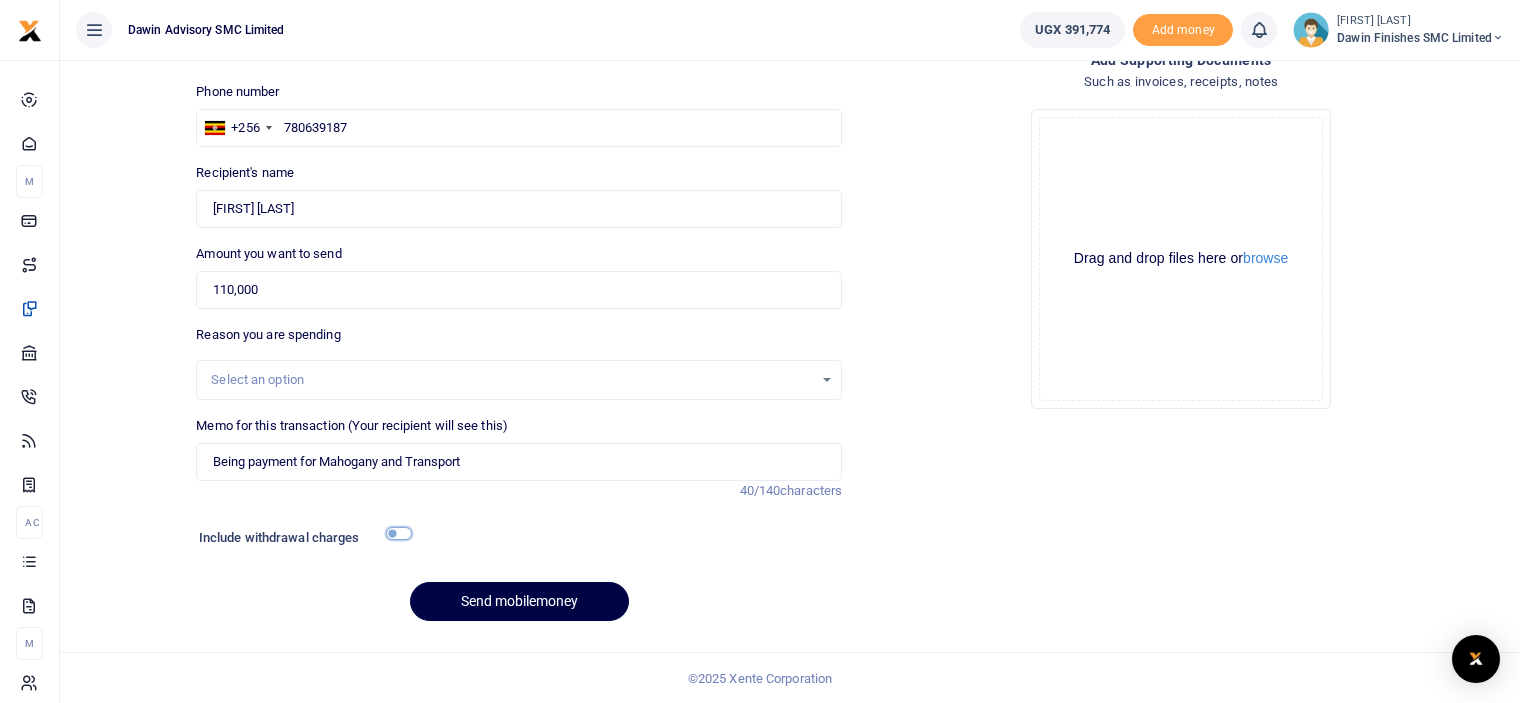 click at bounding box center [399, 533] 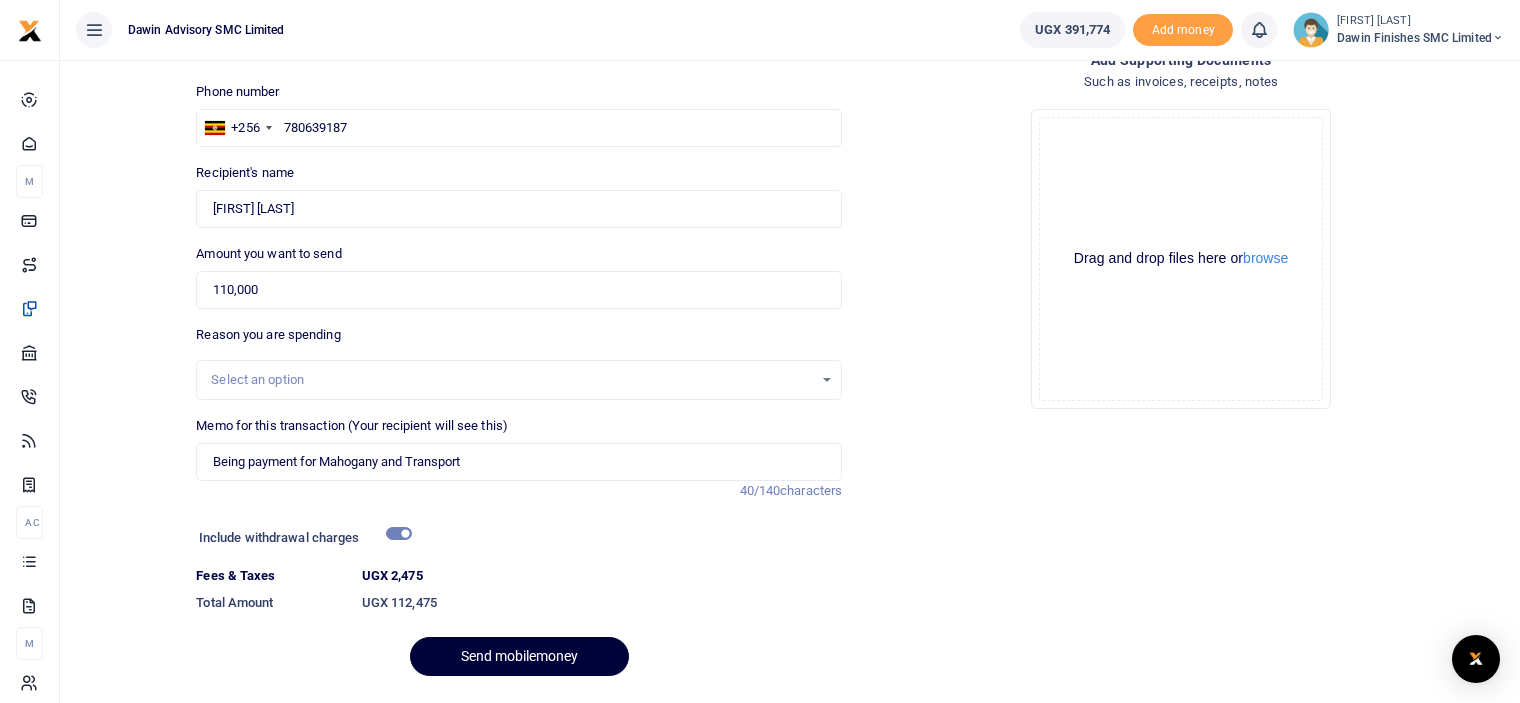 click on "Send mobilemoney" at bounding box center (519, 656) 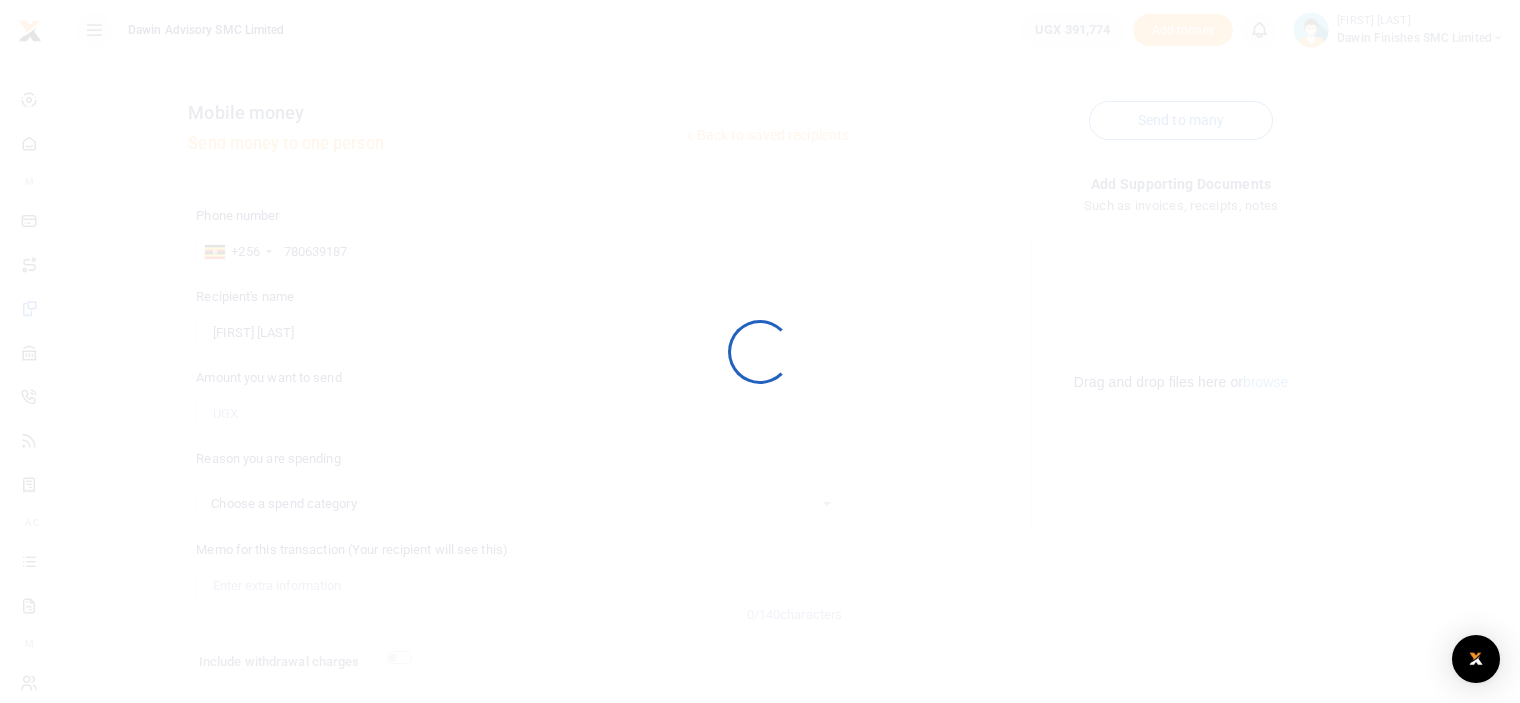 select 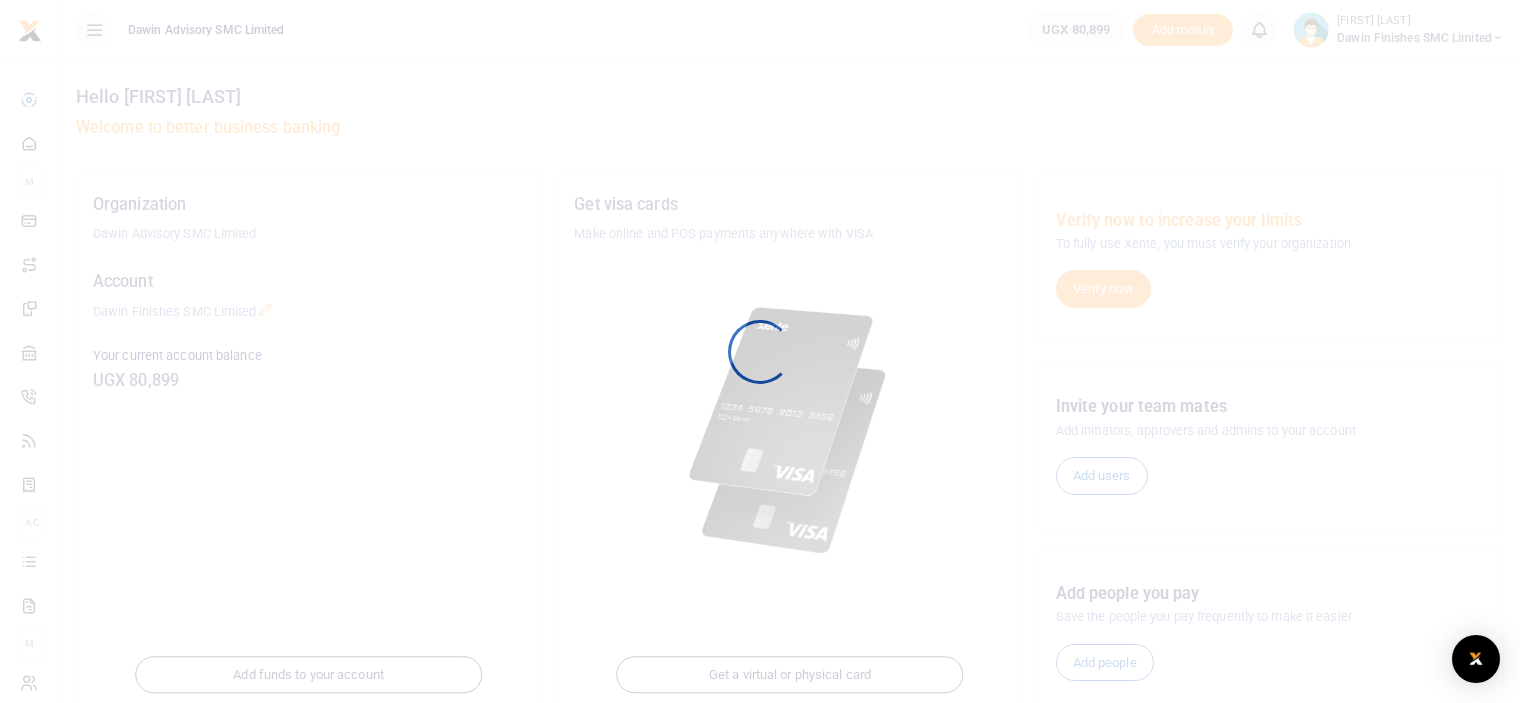 scroll, scrollTop: 0, scrollLeft: 0, axis: both 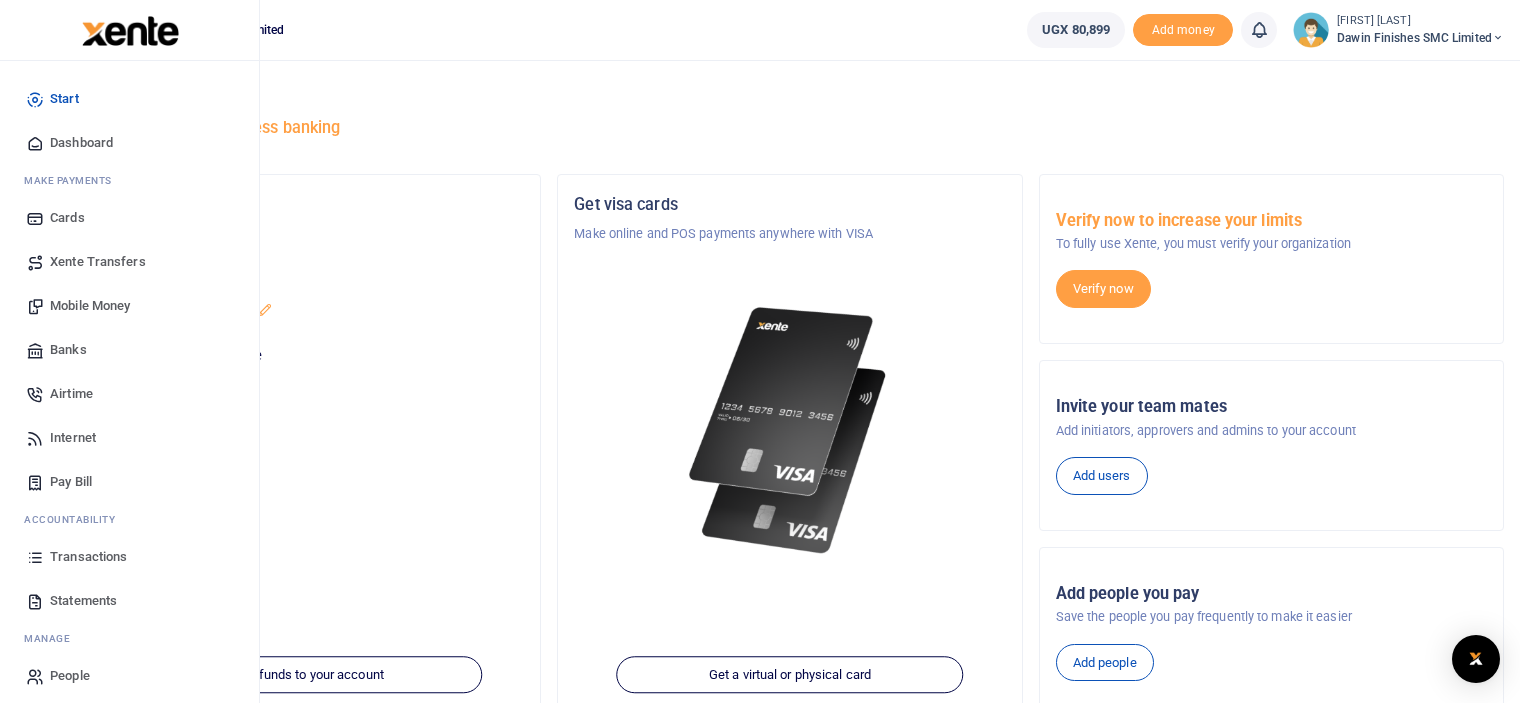 click on "Transactions" at bounding box center (88, 557) 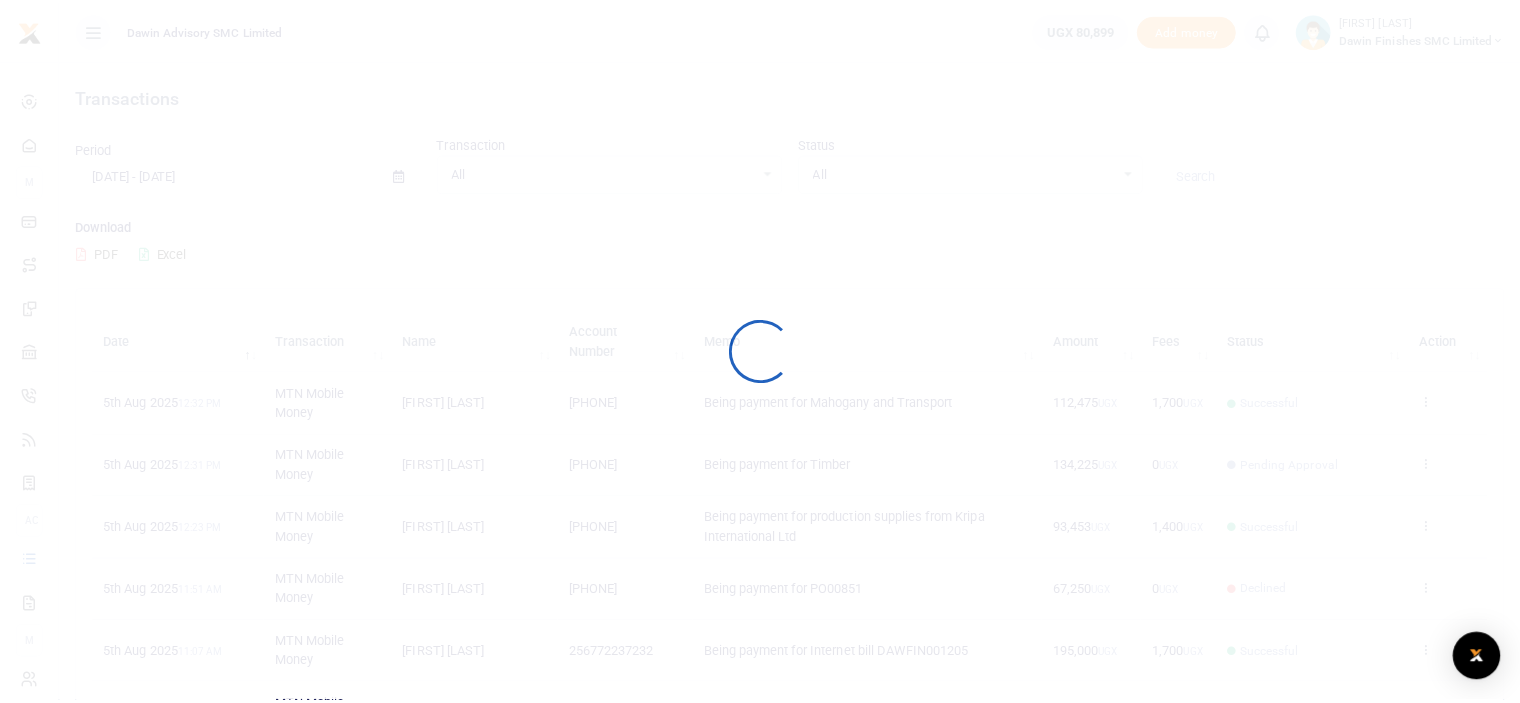 scroll, scrollTop: 0, scrollLeft: 0, axis: both 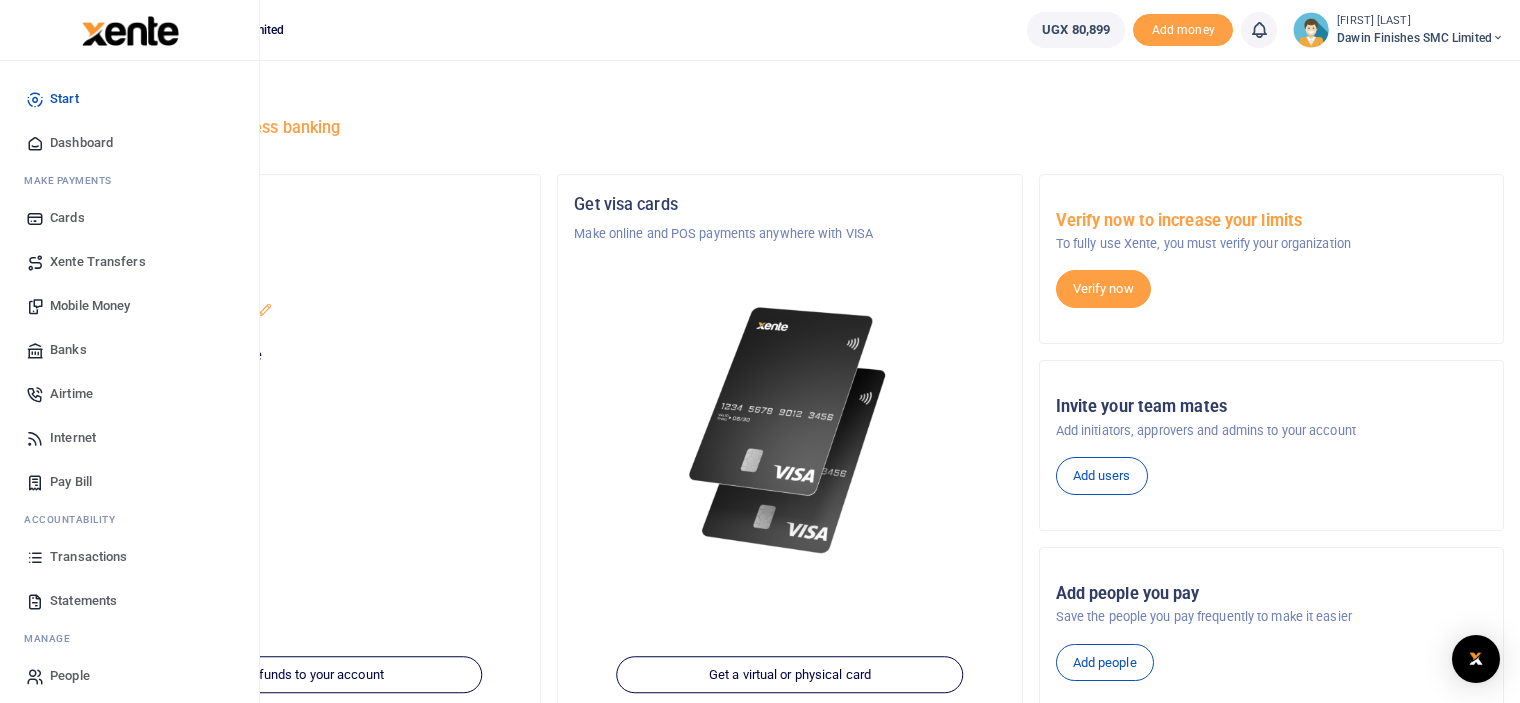 click on "Mobile Money" at bounding box center [129, 306] 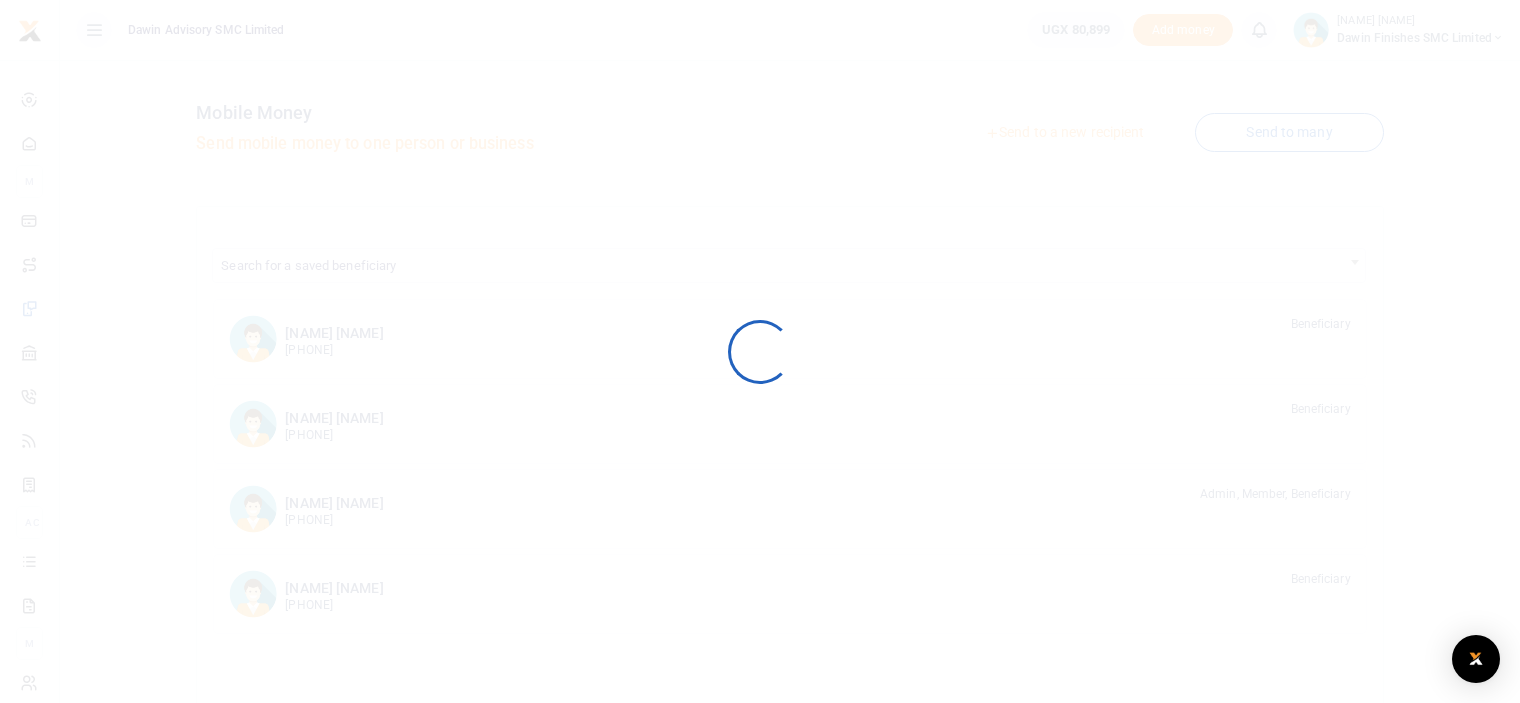 scroll, scrollTop: 0, scrollLeft: 0, axis: both 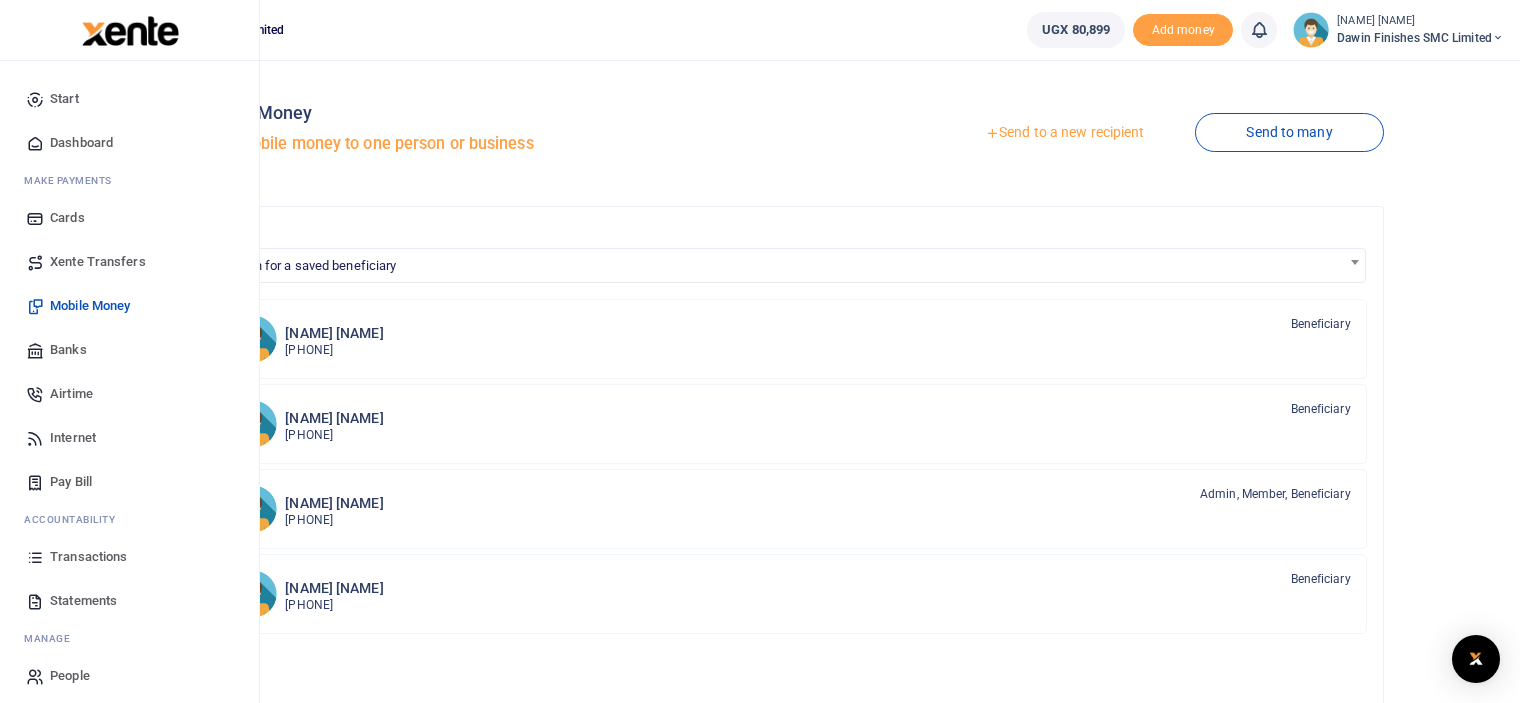 click on "Transactions" at bounding box center [88, 557] 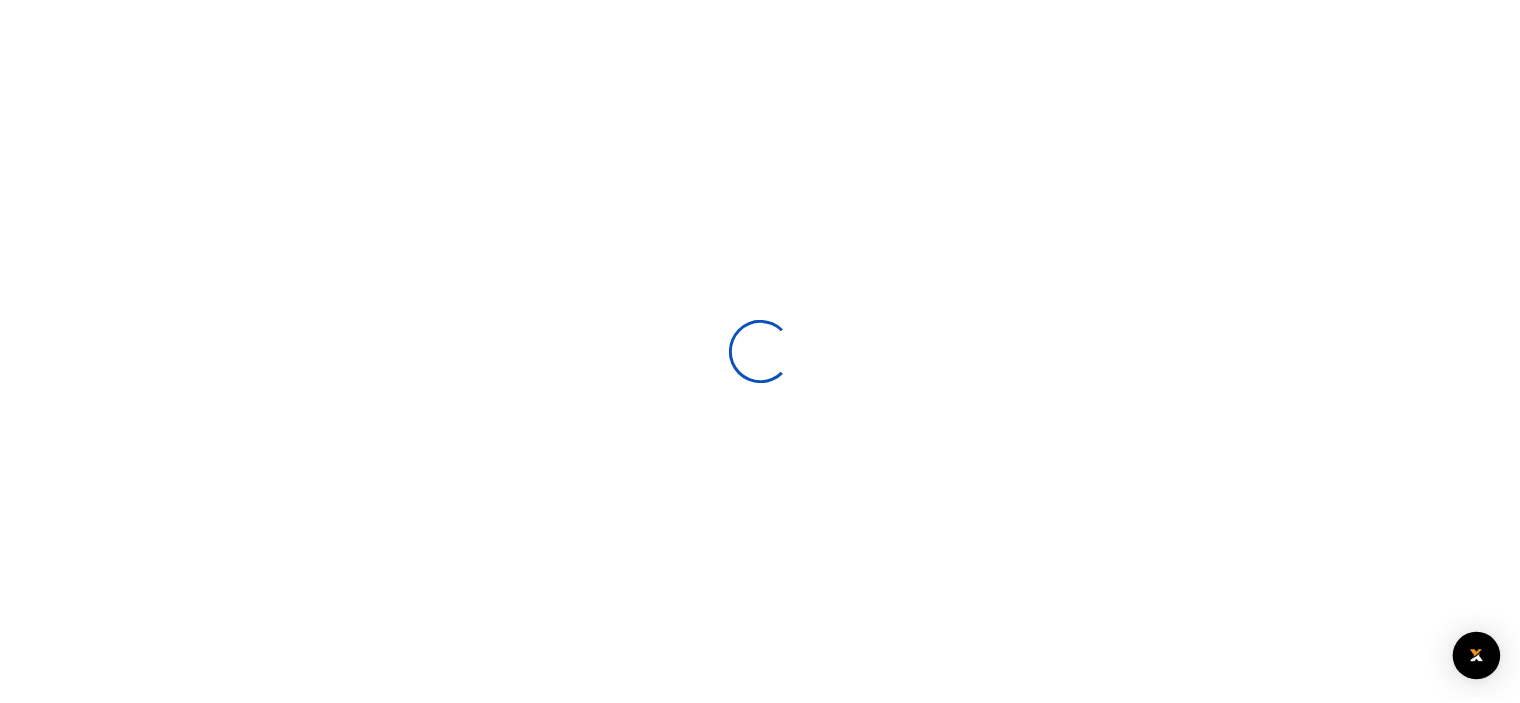 scroll, scrollTop: 0, scrollLeft: 0, axis: both 